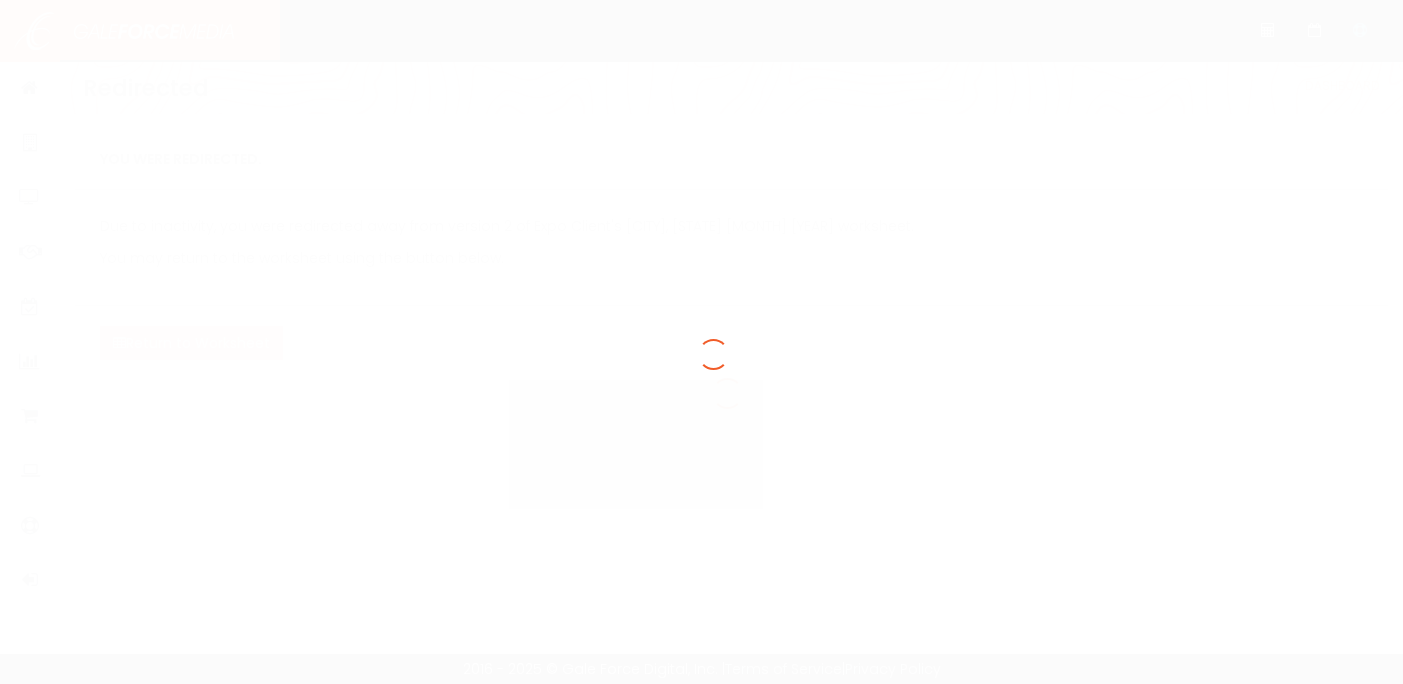 scroll, scrollTop: 0, scrollLeft: 0, axis: both 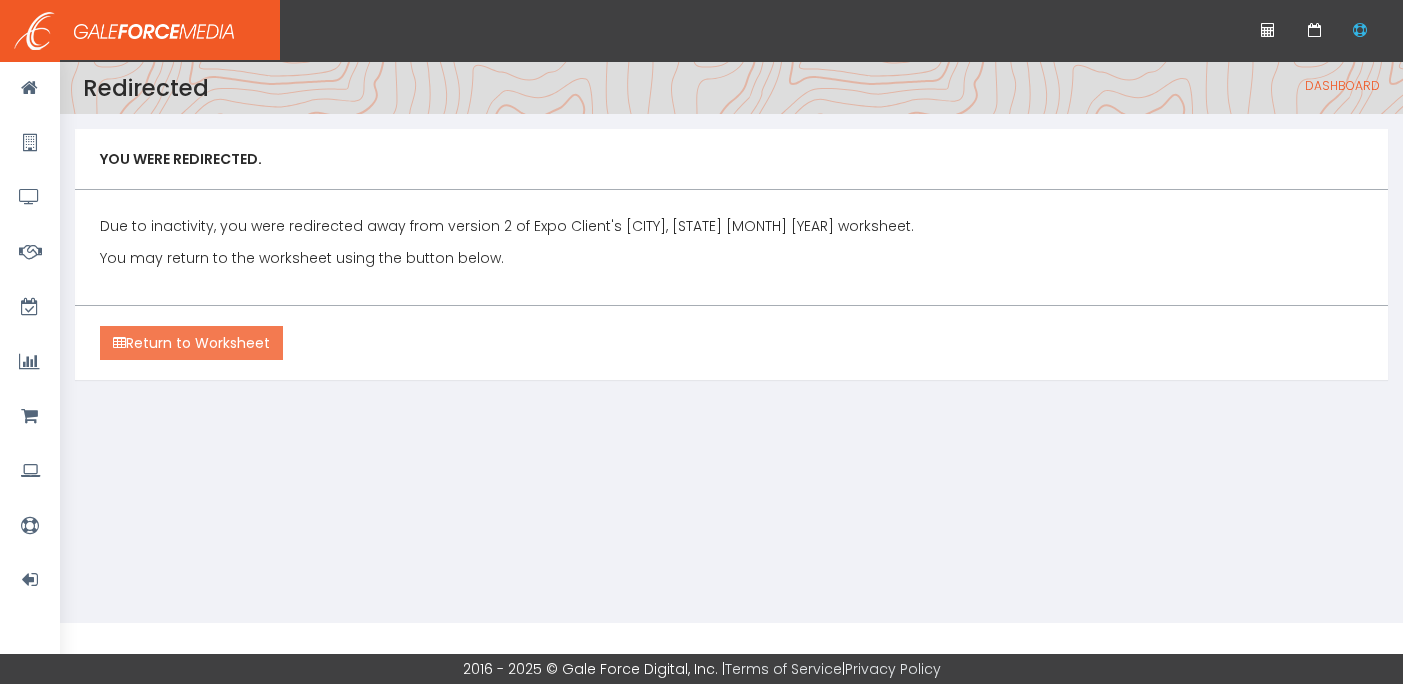 click on "Return to Worksheet" at bounding box center [191, 343] 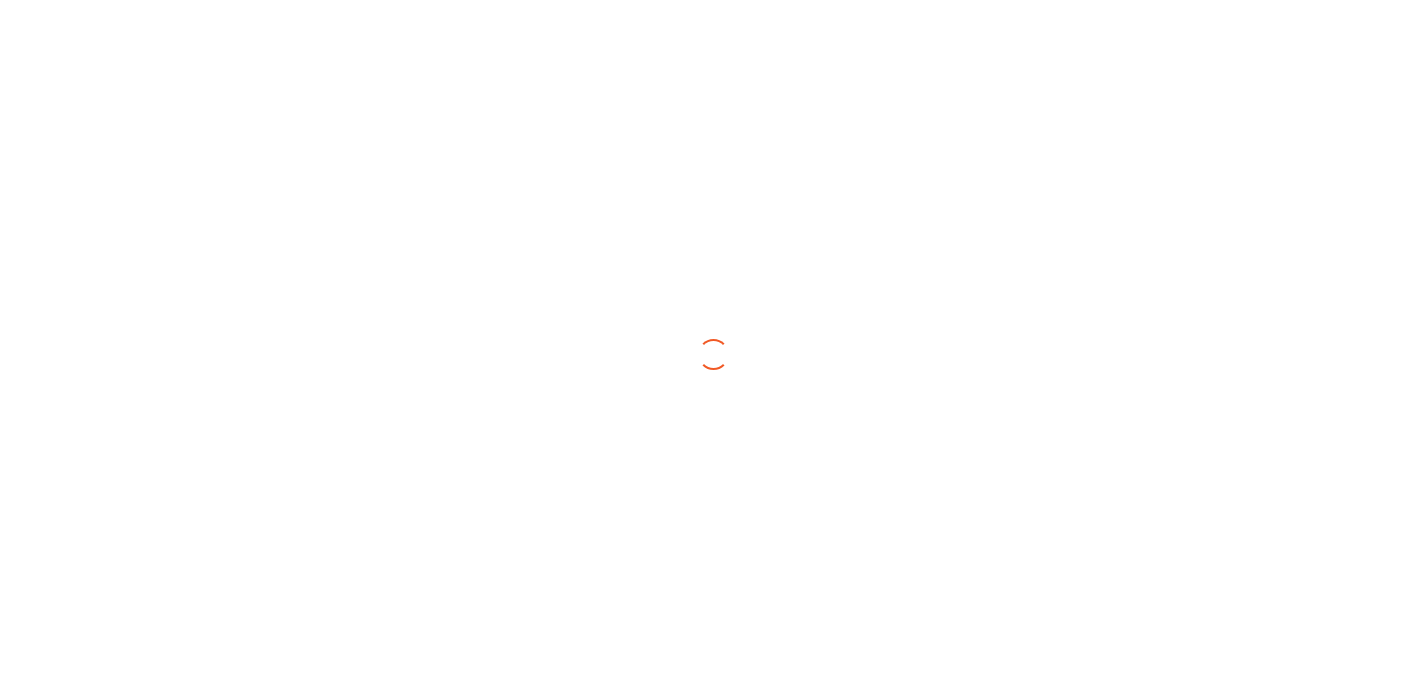 scroll, scrollTop: 0, scrollLeft: 0, axis: both 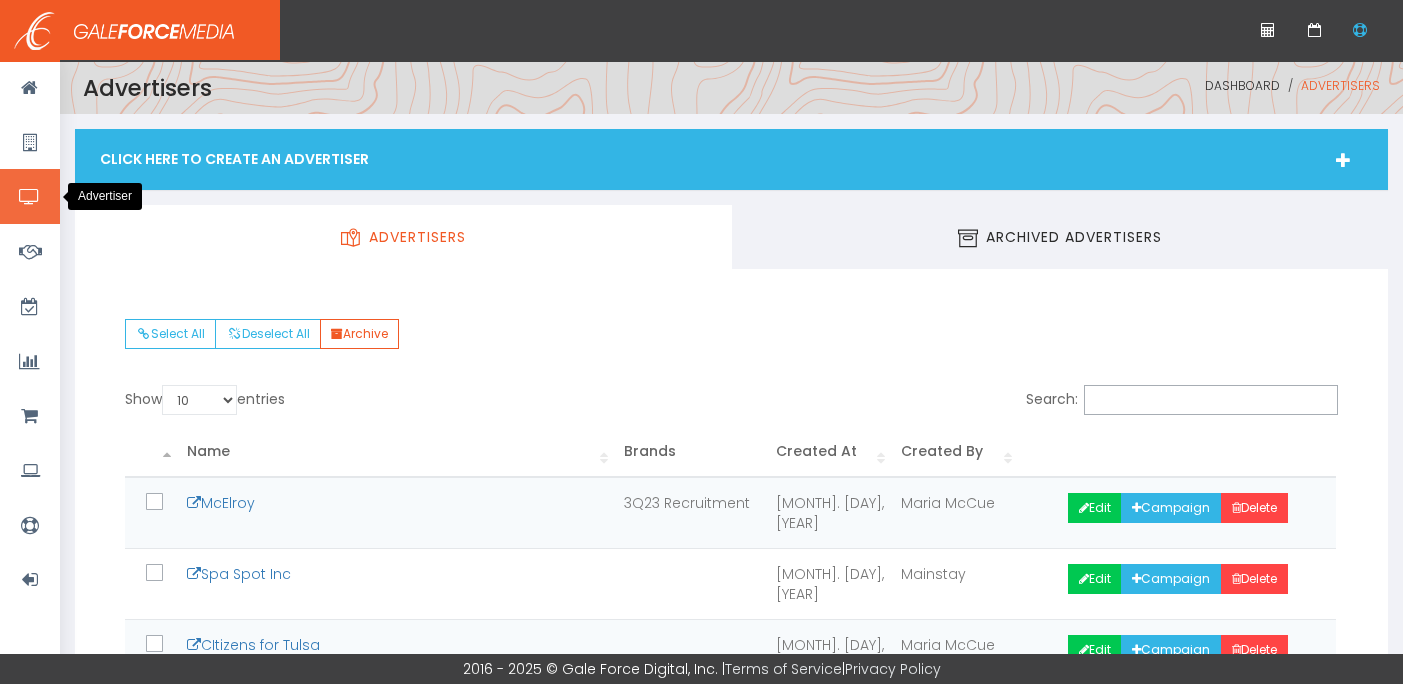 click at bounding box center [30, 196] 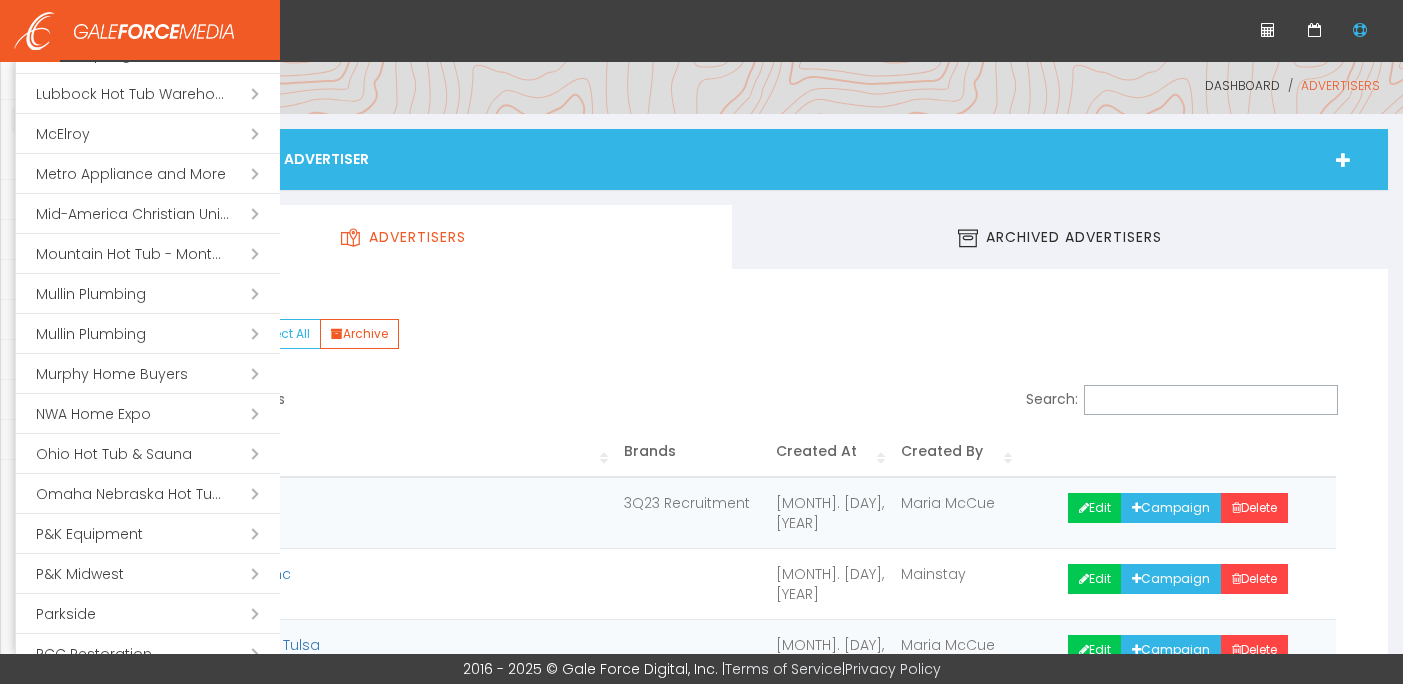 scroll, scrollTop: 2093, scrollLeft: 0, axis: vertical 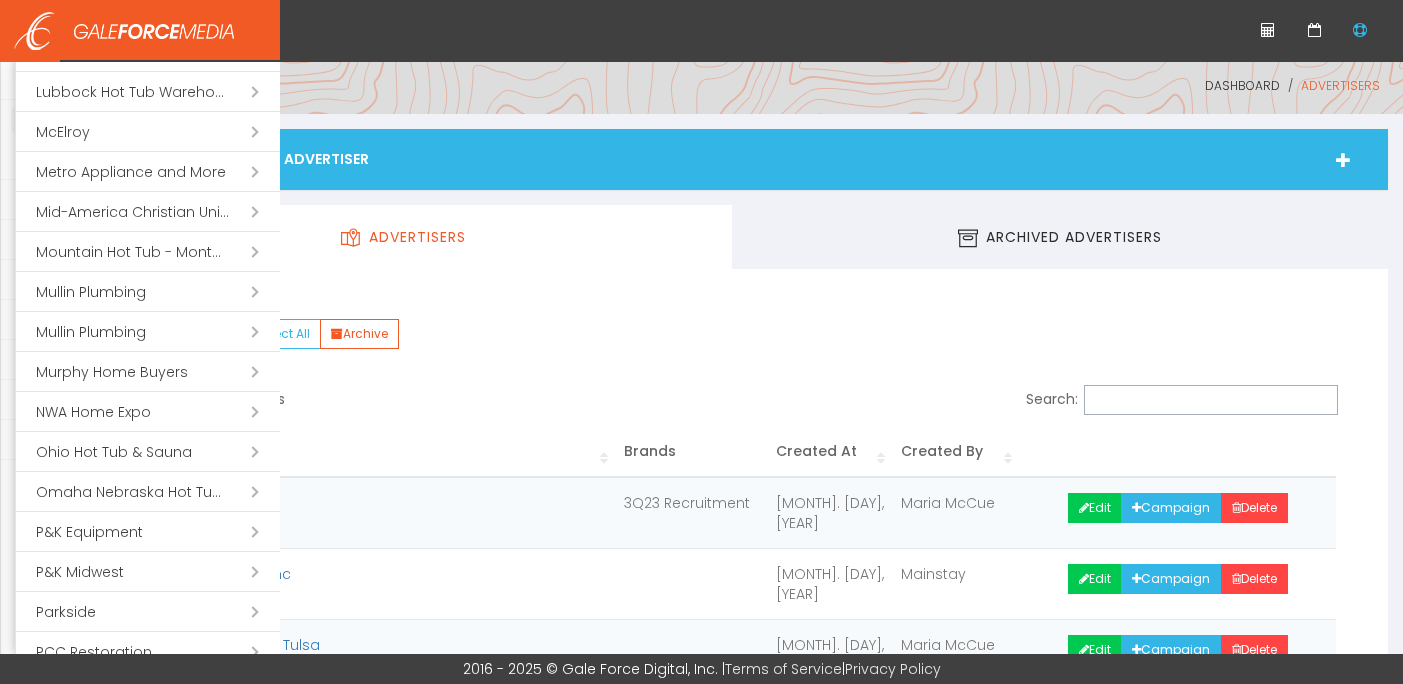 click on "Open submenu (  Ohio Hot Tub & Sauna)" at bounding box center [148, 452] 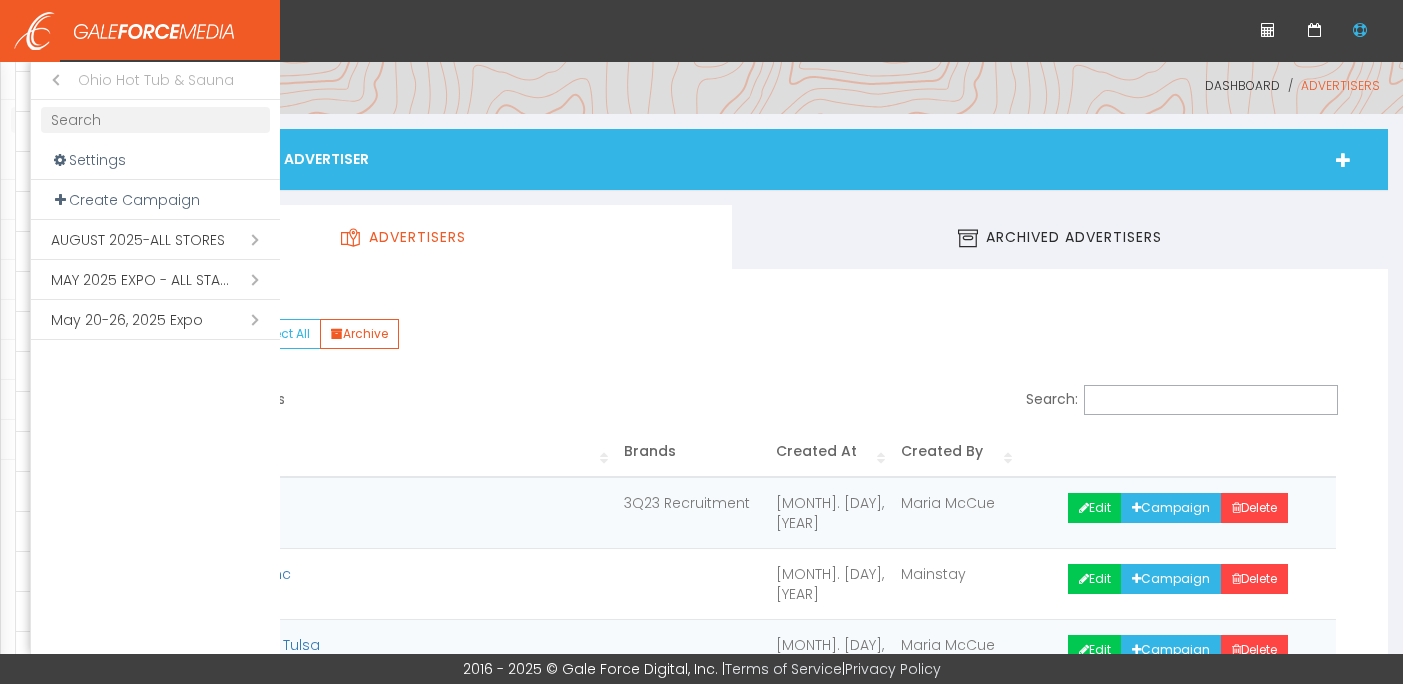 click on "Open submenu (   AUGUST 2025-ALL STORES)" at bounding box center (155, 240) 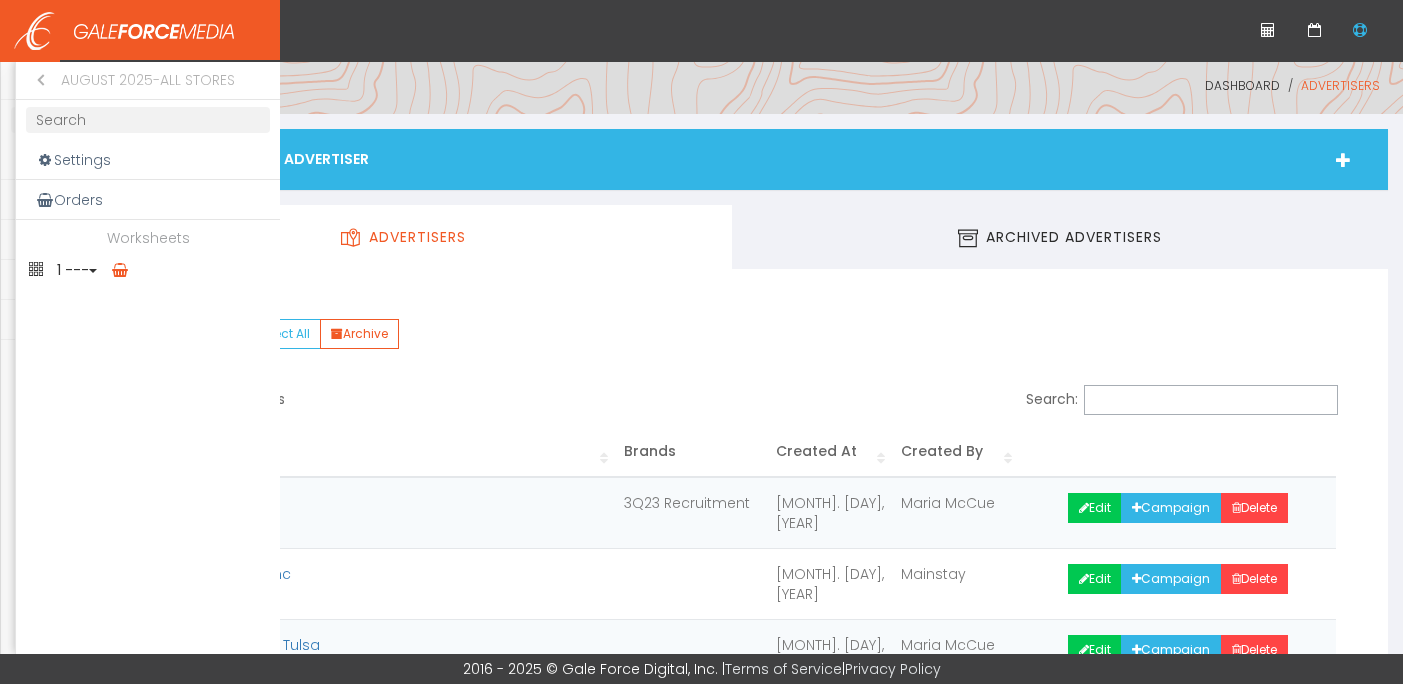 click on "1    ---" at bounding box center (148, 270) 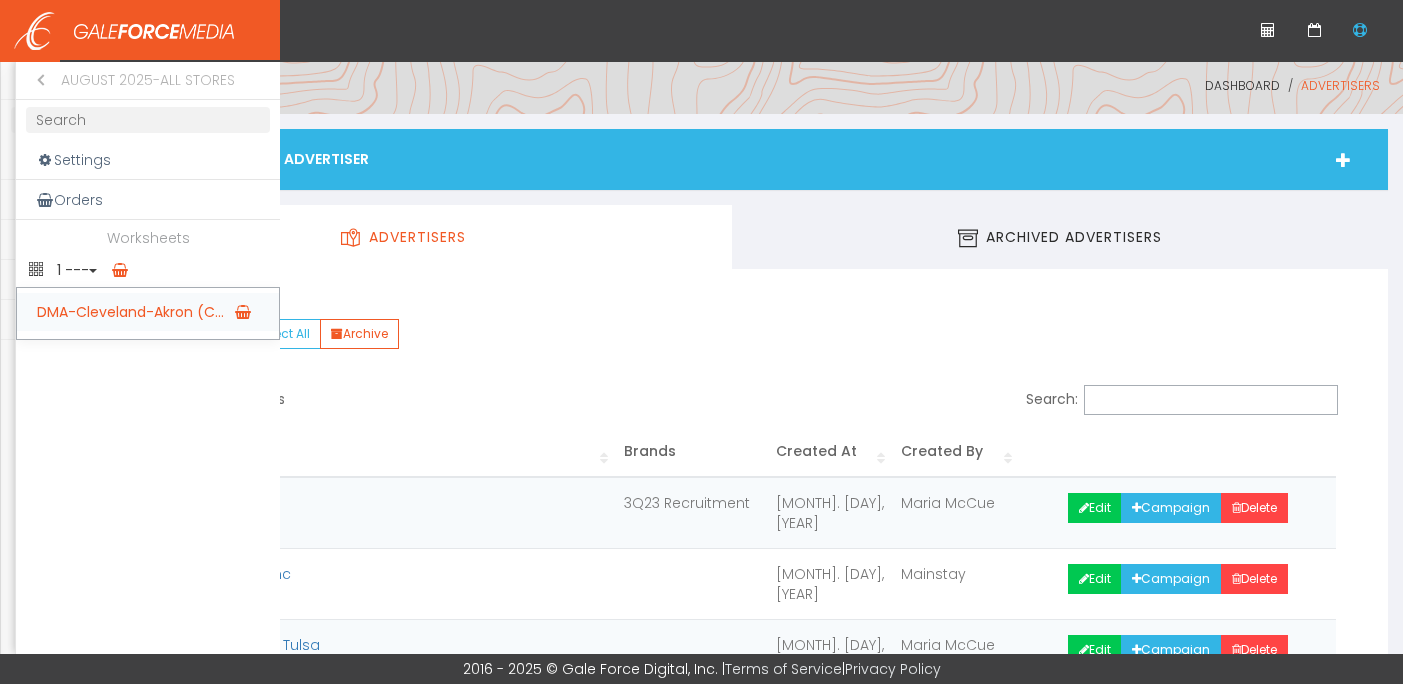 click on "DMA-Cleveland-Akron (C..." at bounding box center [148, 312] 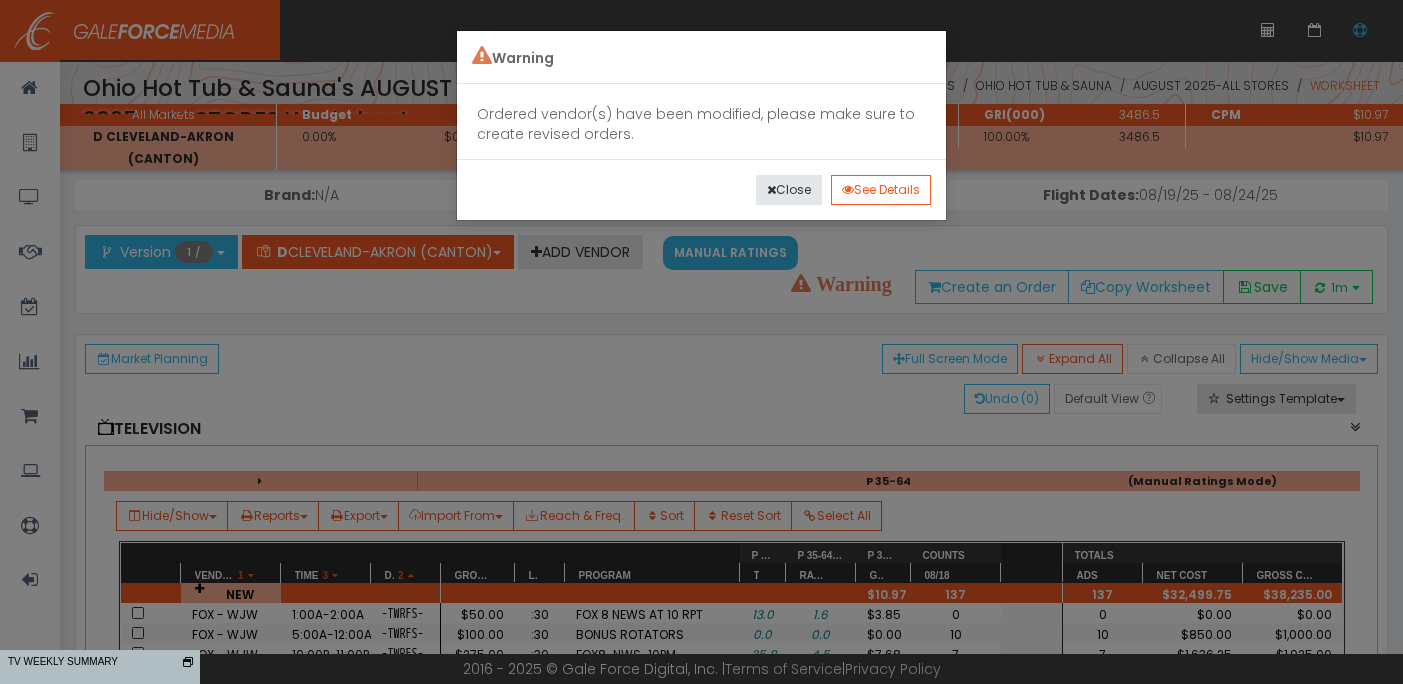 scroll, scrollTop: 0, scrollLeft: 0, axis: both 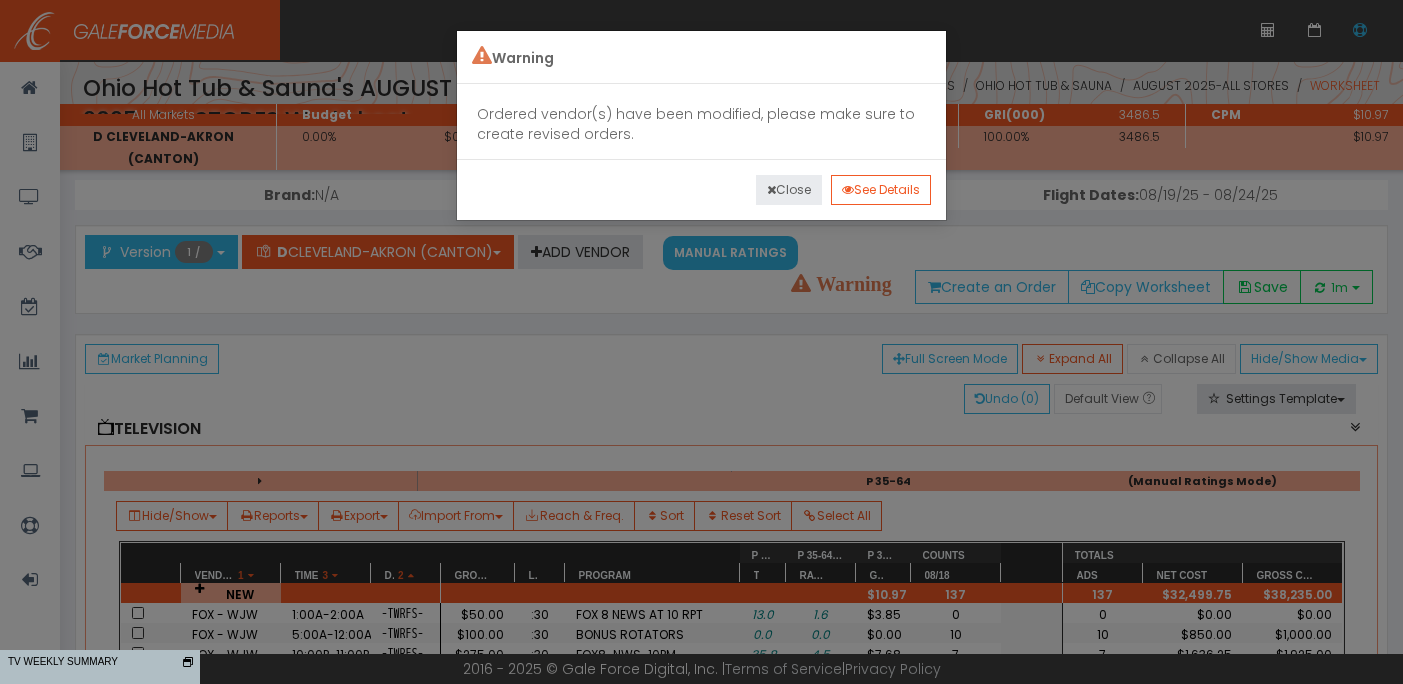 click on "Close" at bounding box center (789, 190) 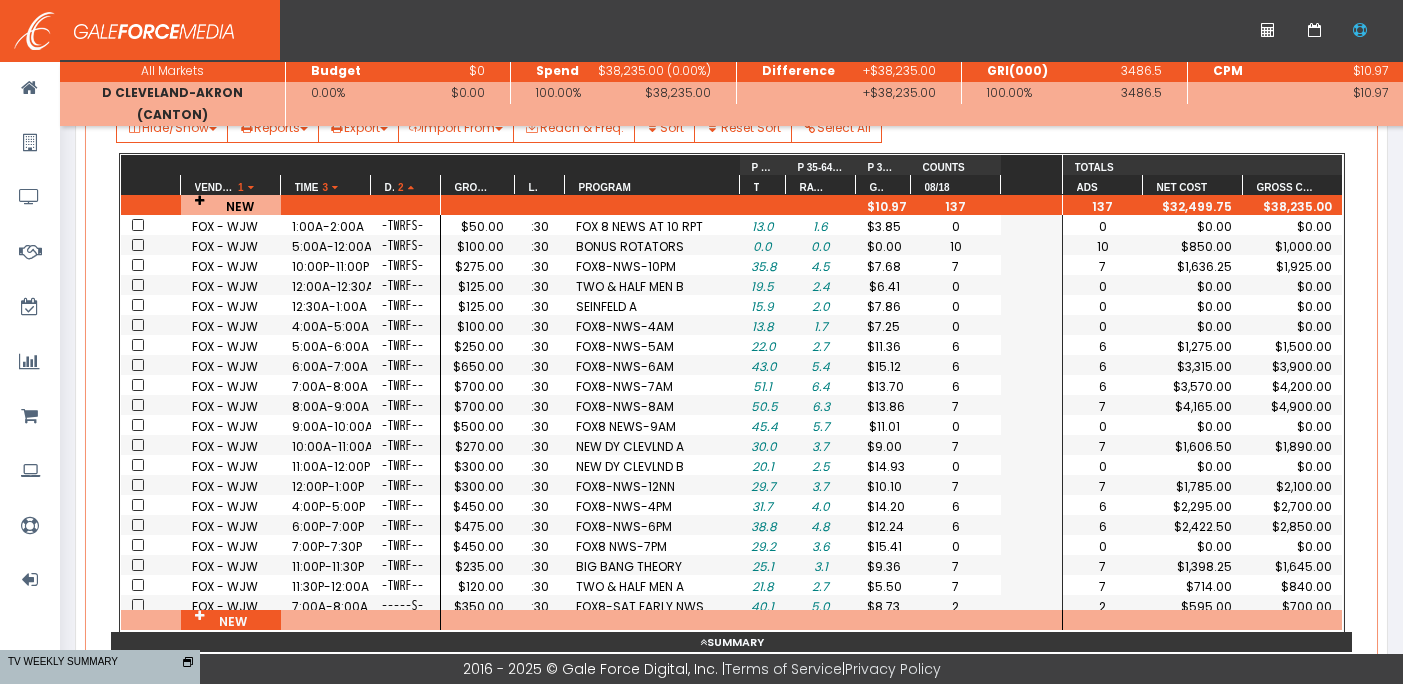 scroll, scrollTop: 351, scrollLeft: 0, axis: vertical 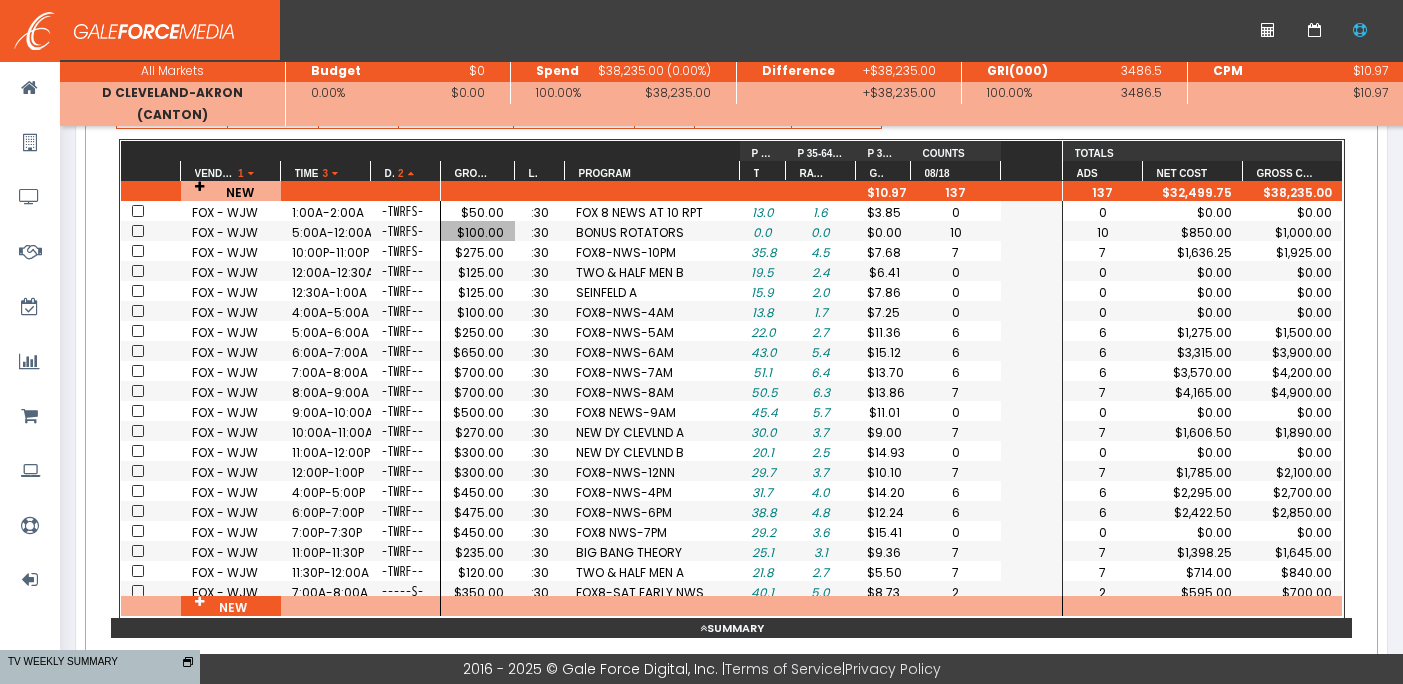 click on "$100.00" at bounding box center (478, 232) 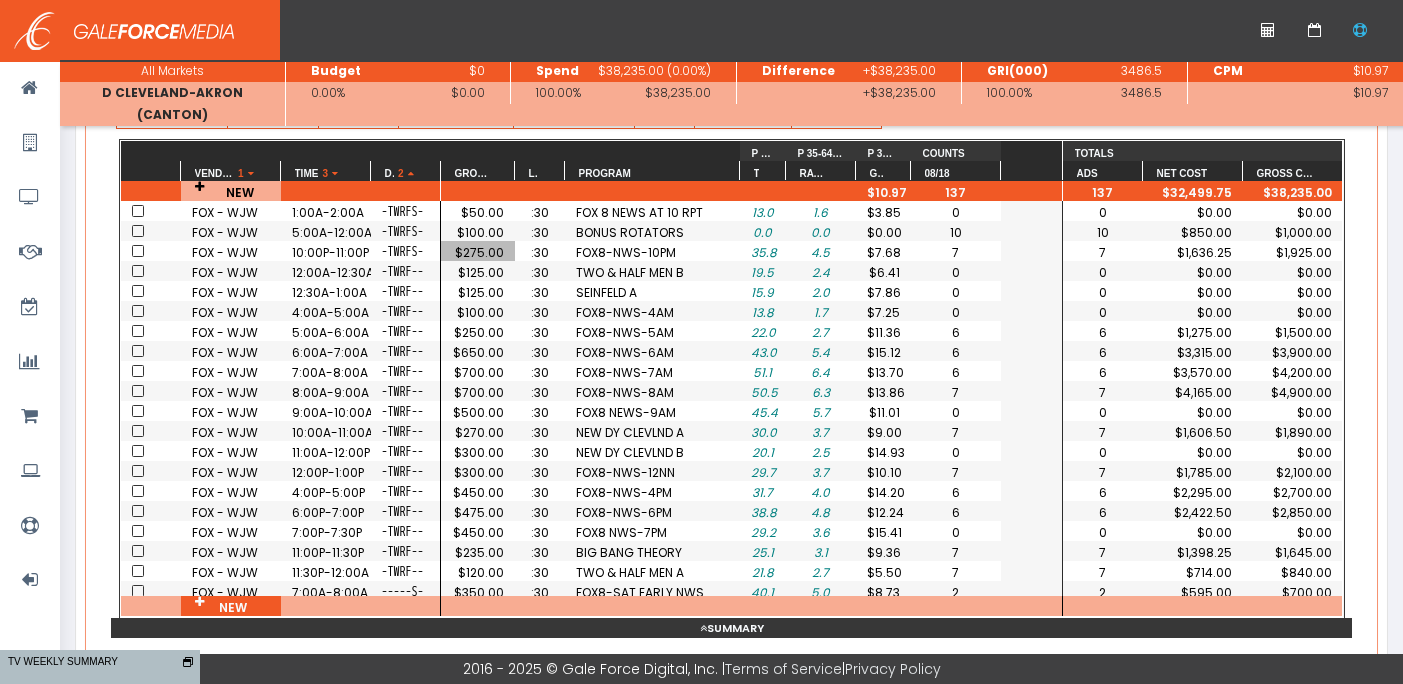 click on "$275.00" at bounding box center [478, 252] 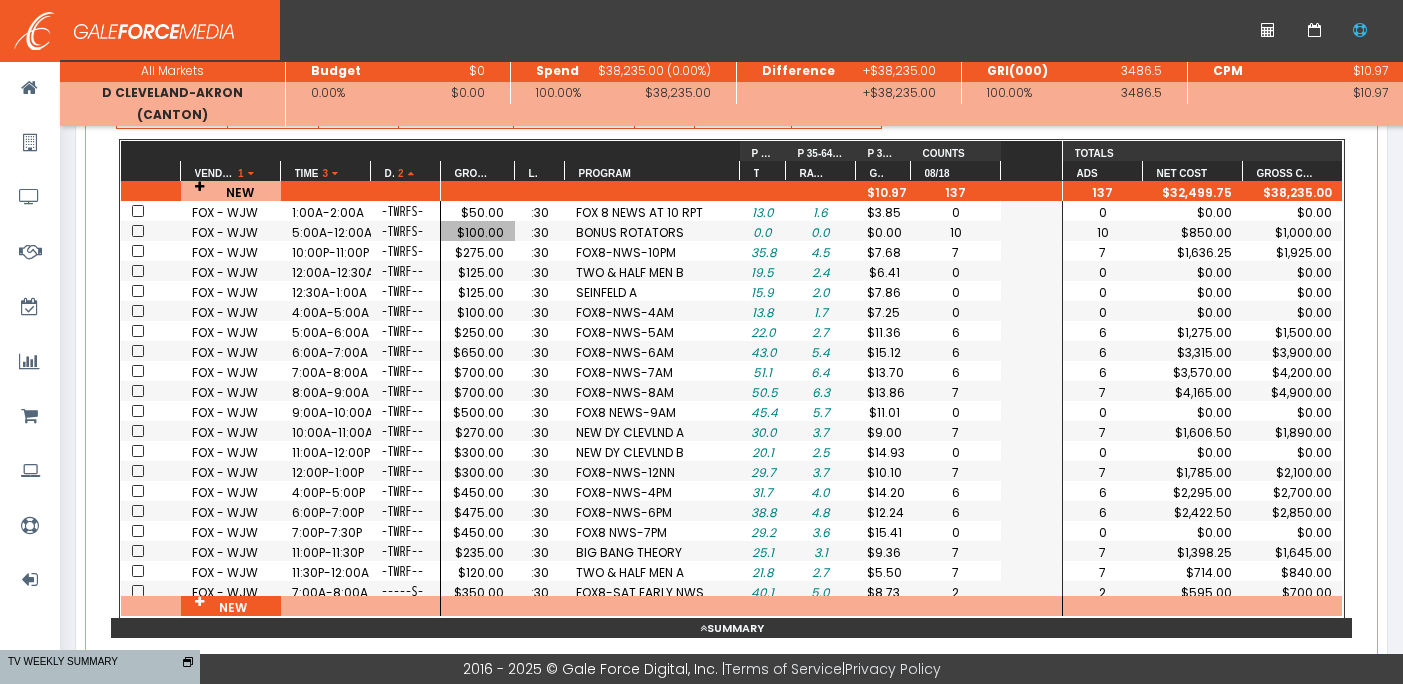 click on "$100.00" at bounding box center (478, 232) 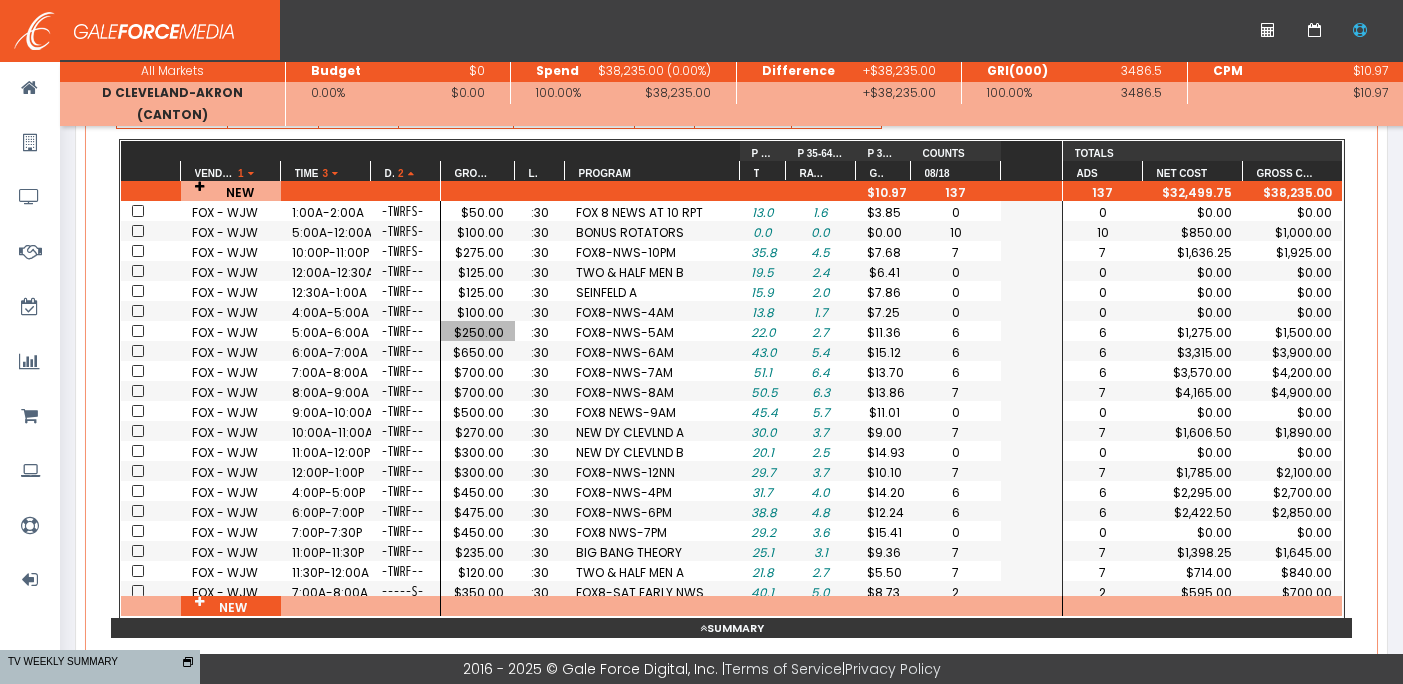 click on "$250.00" at bounding box center (478, 332) 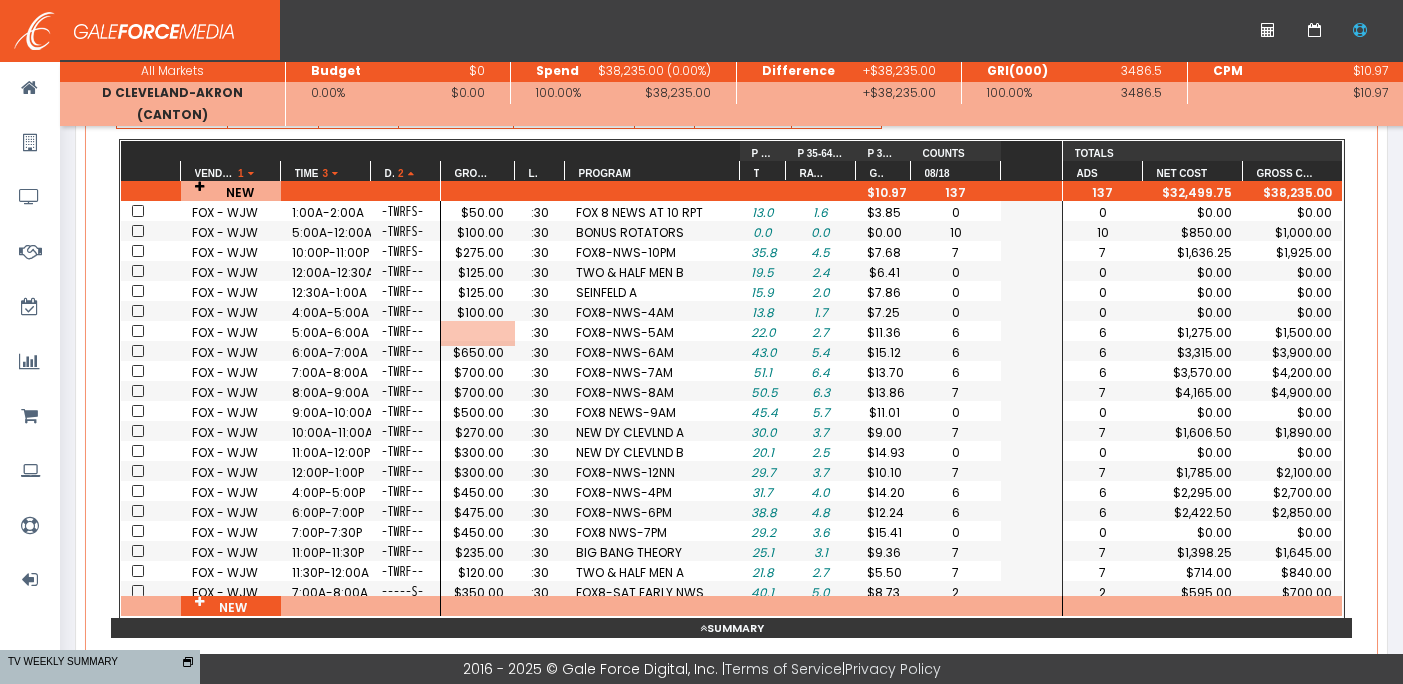 scroll, scrollTop: 0, scrollLeft: 64, axis: horizontal 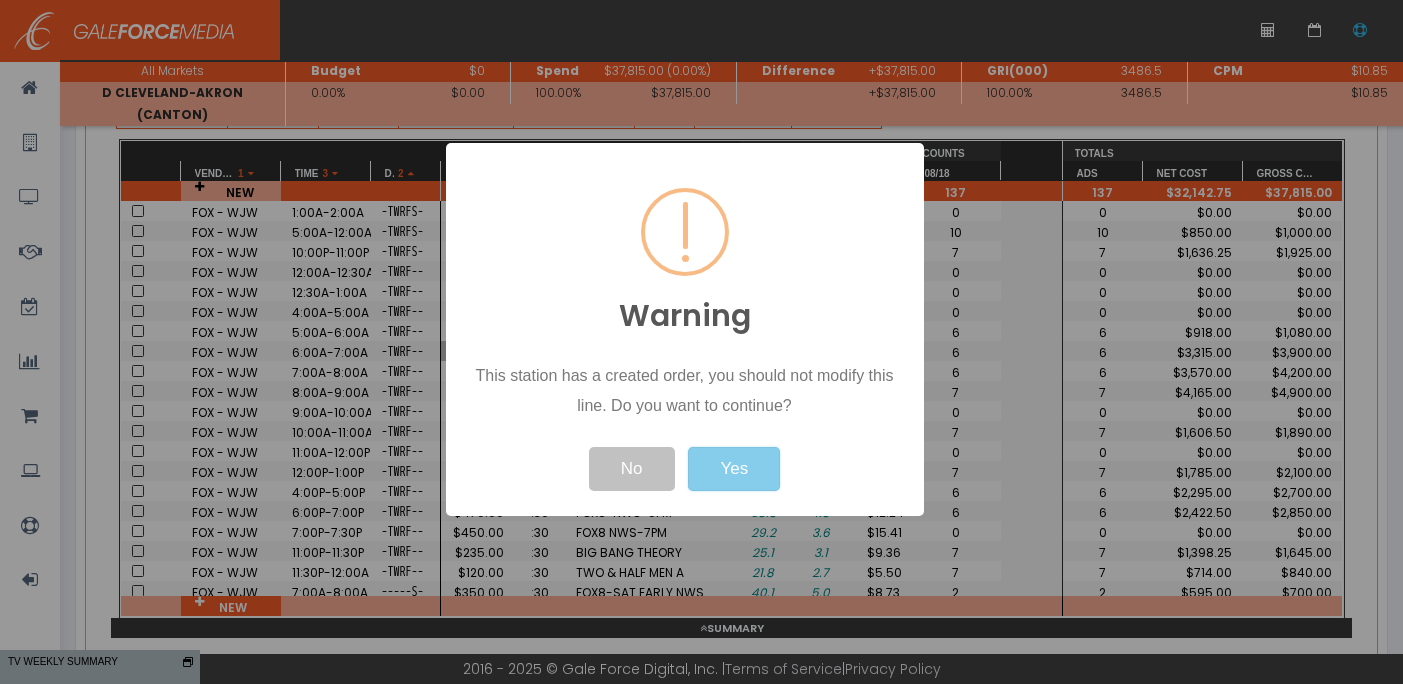 click on "Yes" at bounding box center [734, 469] 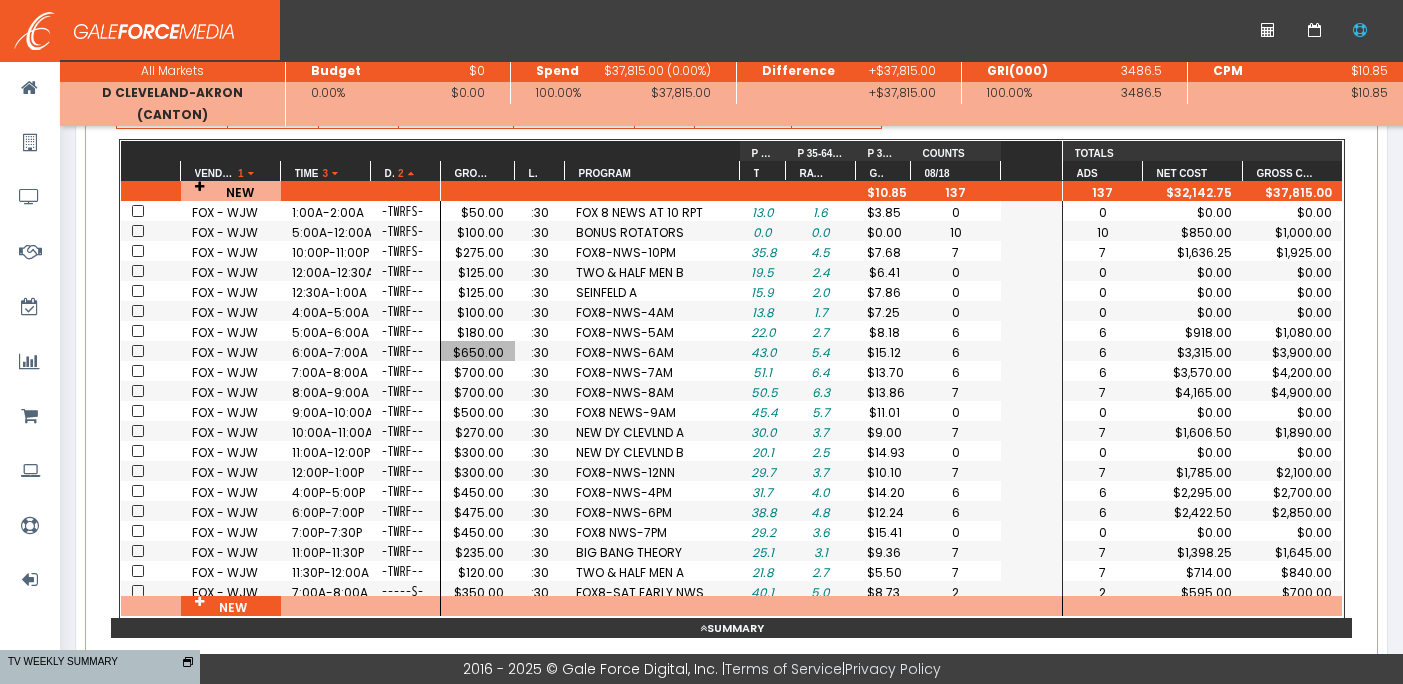 click on "$700.00" at bounding box center (478, 212) 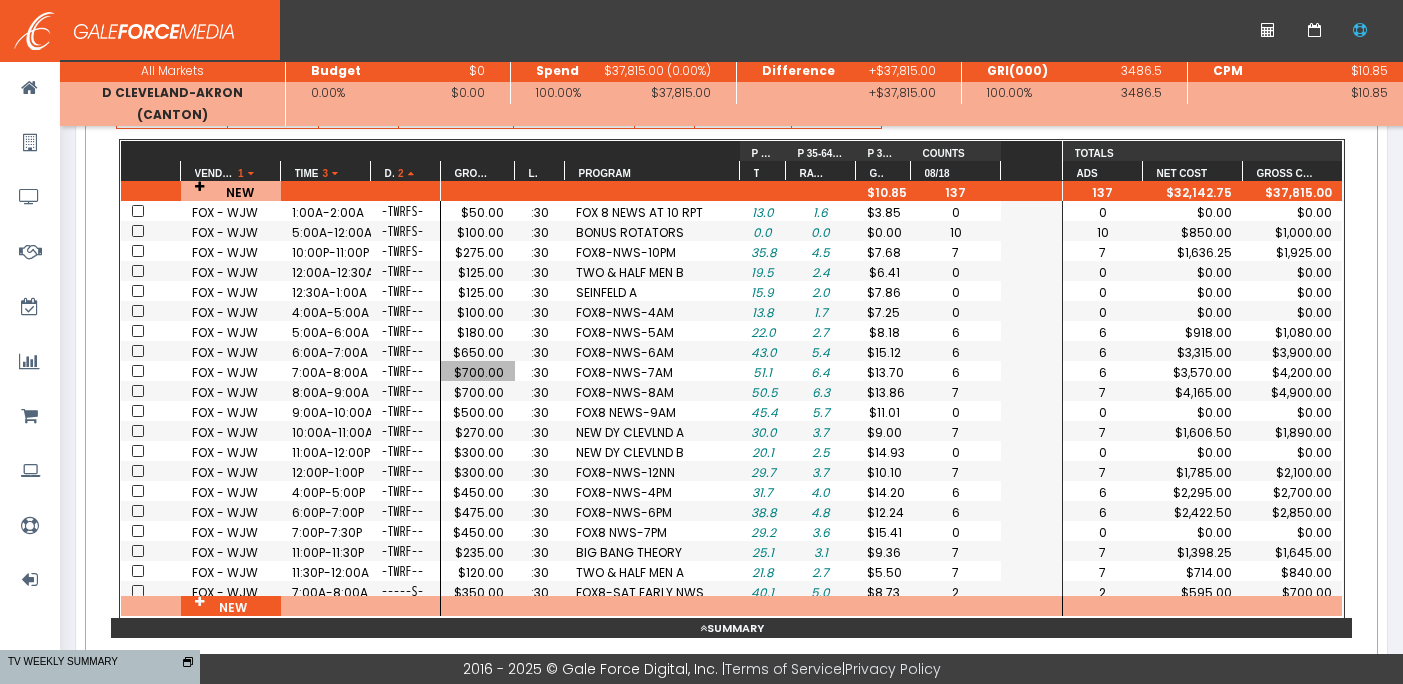 click on "$650.00" at bounding box center (478, 232) 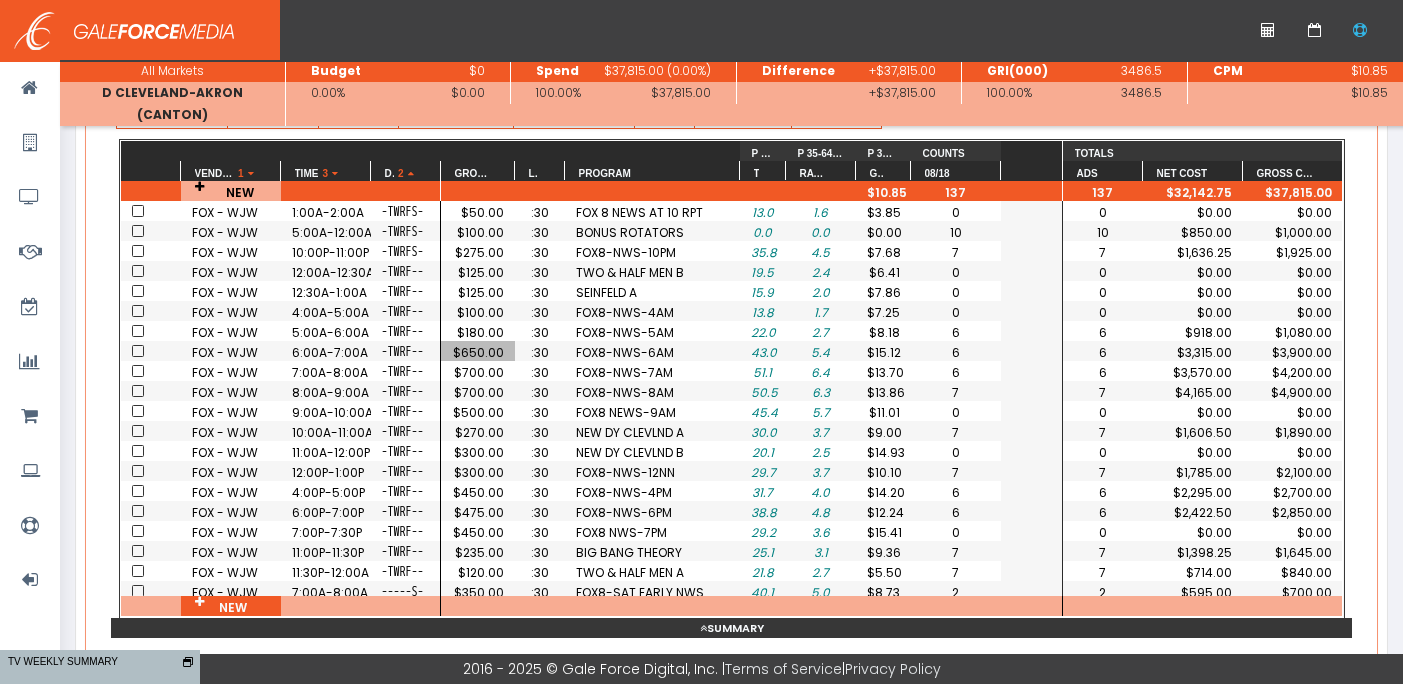scroll, scrollTop: 0, scrollLeft: 64, axis: horizontal 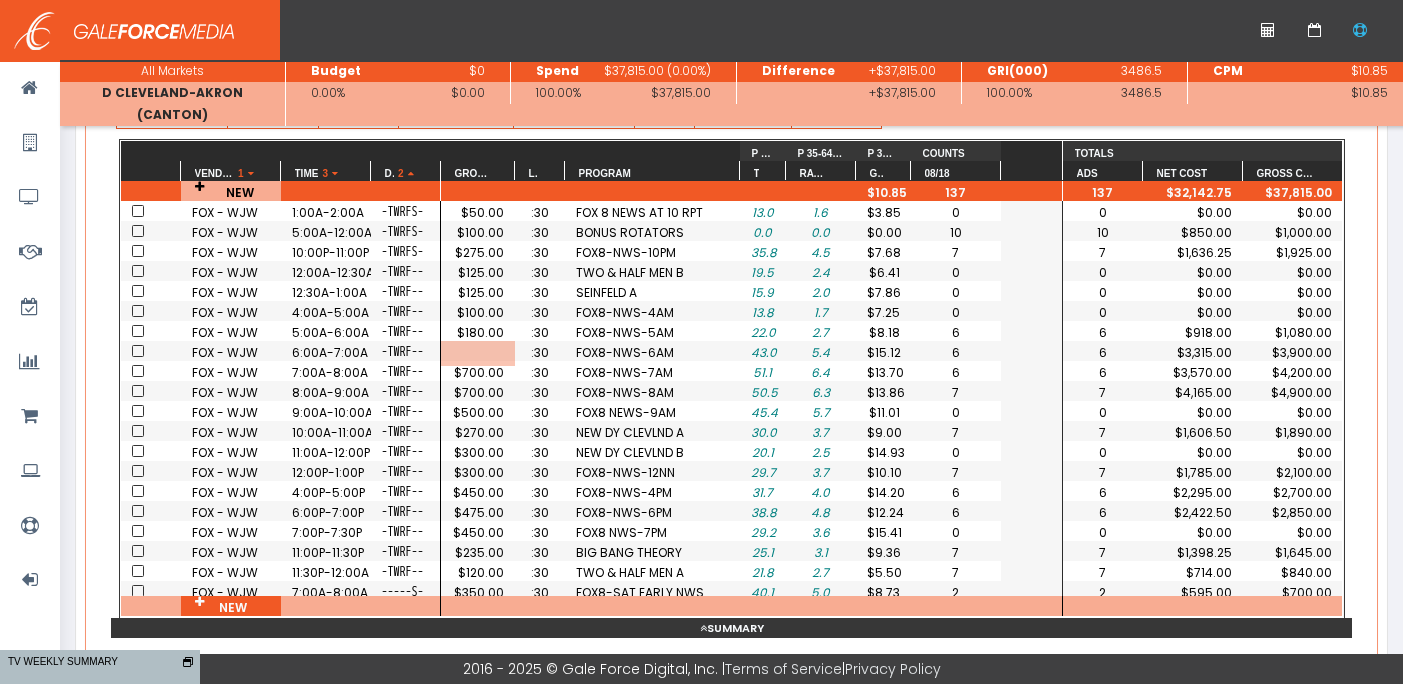 click on "$700.00" at bounding box center [478, 212] 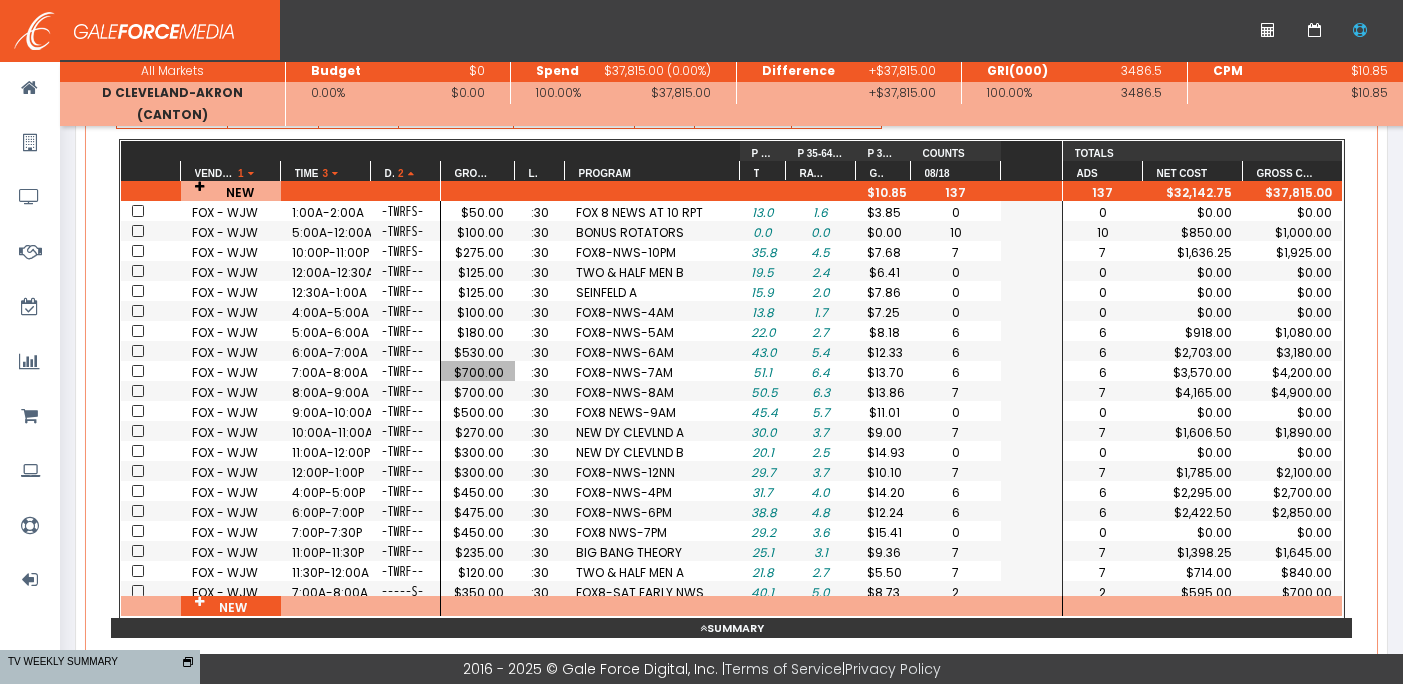 scroll, scrollTop: 0, scrollLeft: 64, axis: horizontal 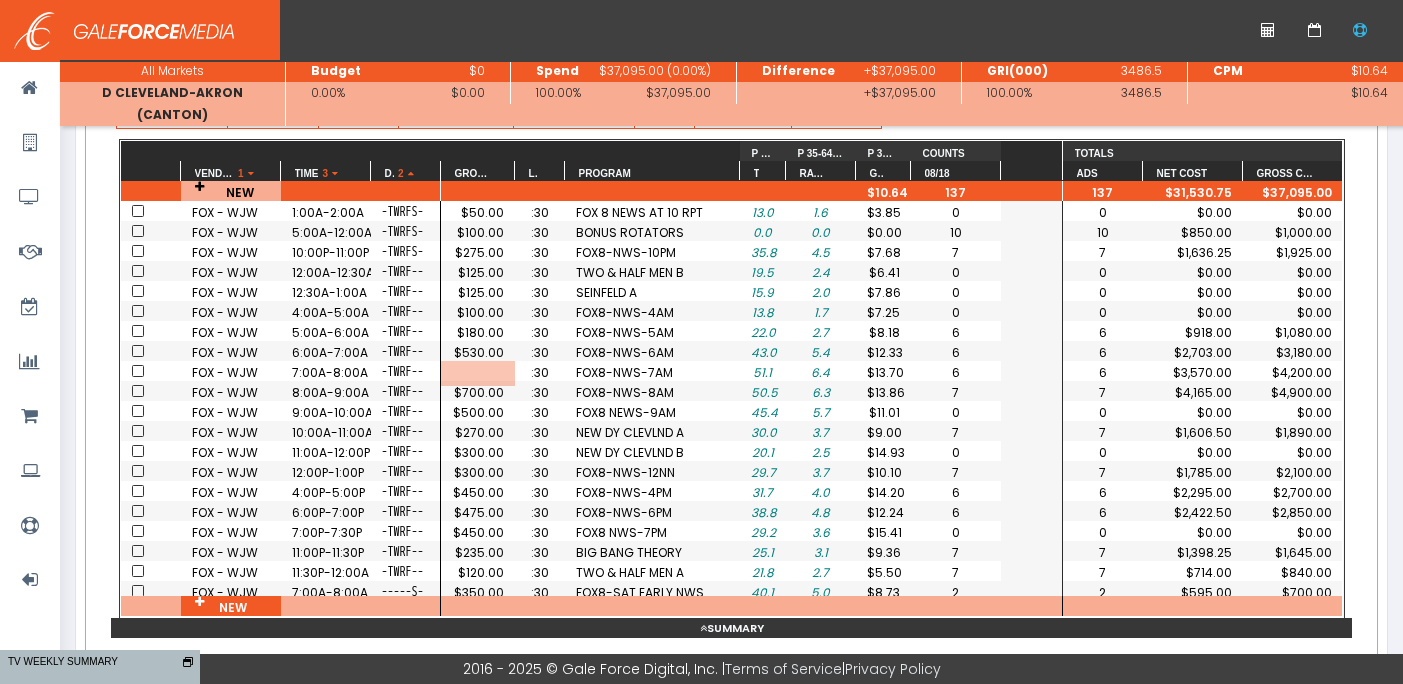 click on "$700.00" at bounding box center (478, 232) 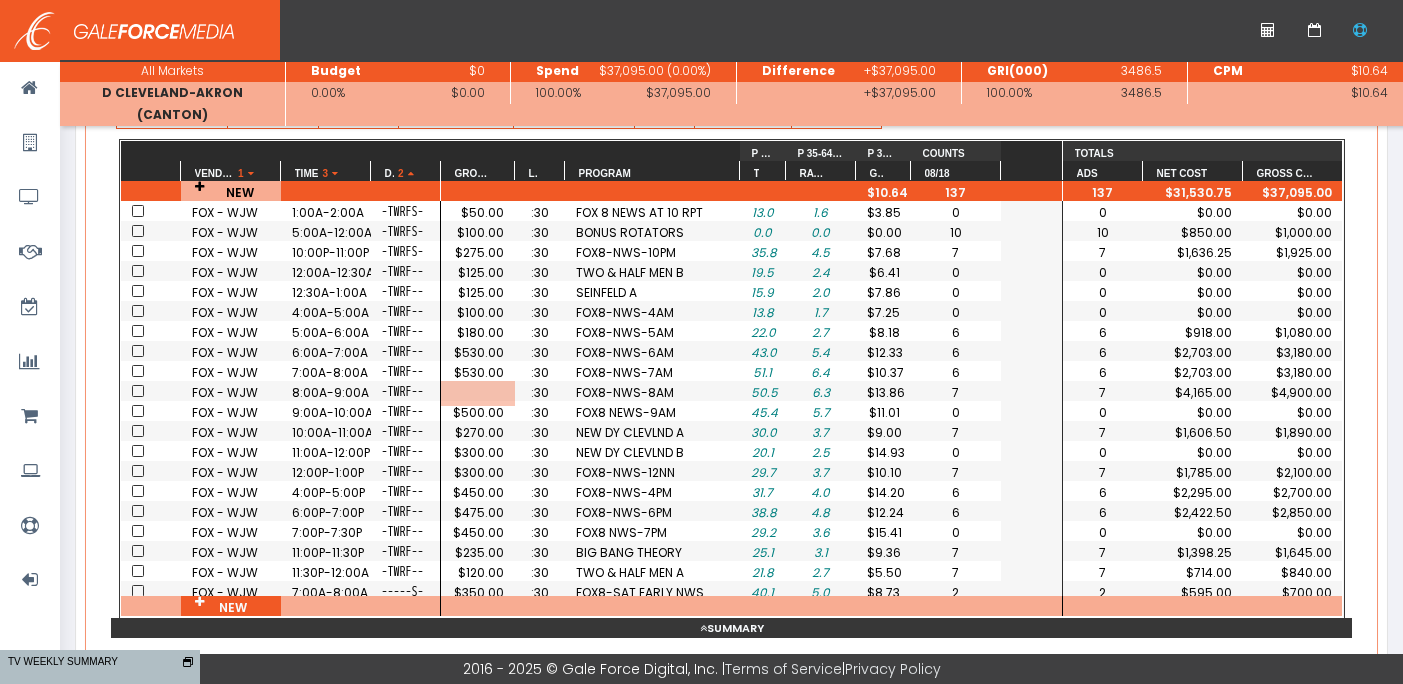 scroll, scrollTop: 0, scrollLeft: 64, axis: horizontal 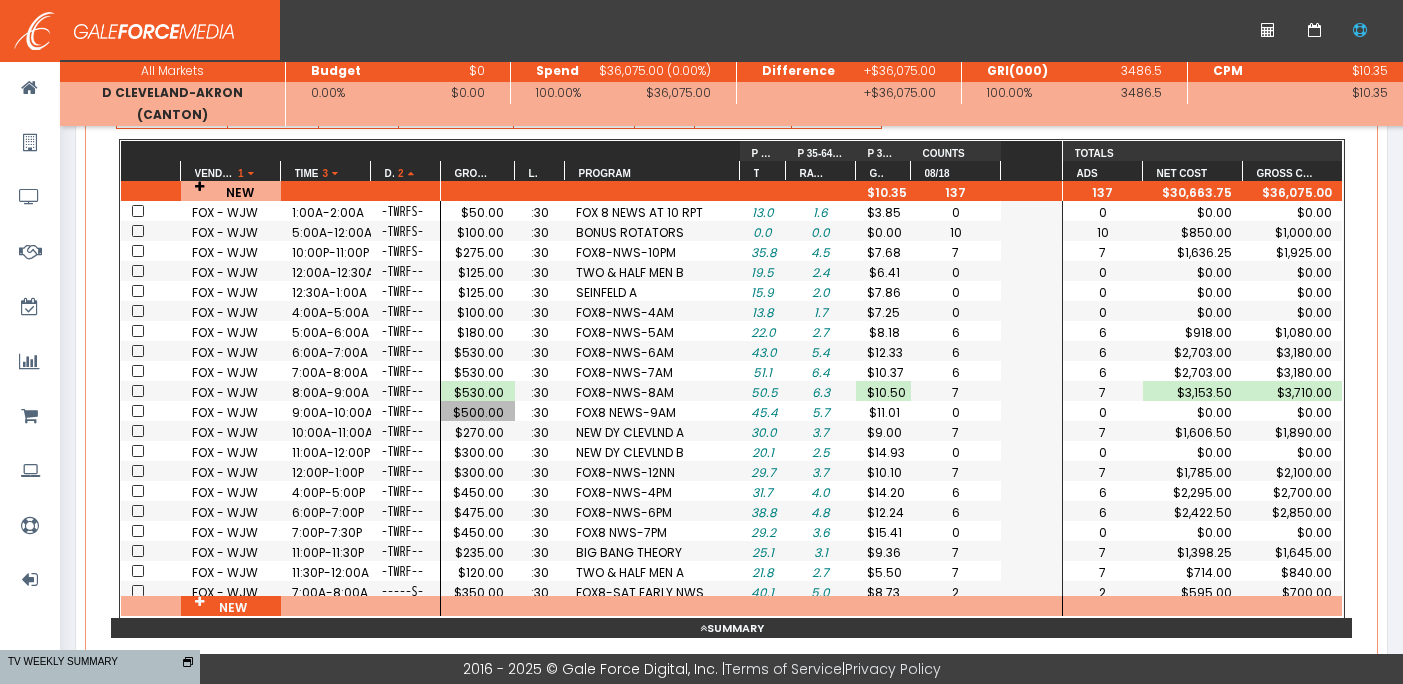 click on "$500.00" at bounding box center [478, 412] 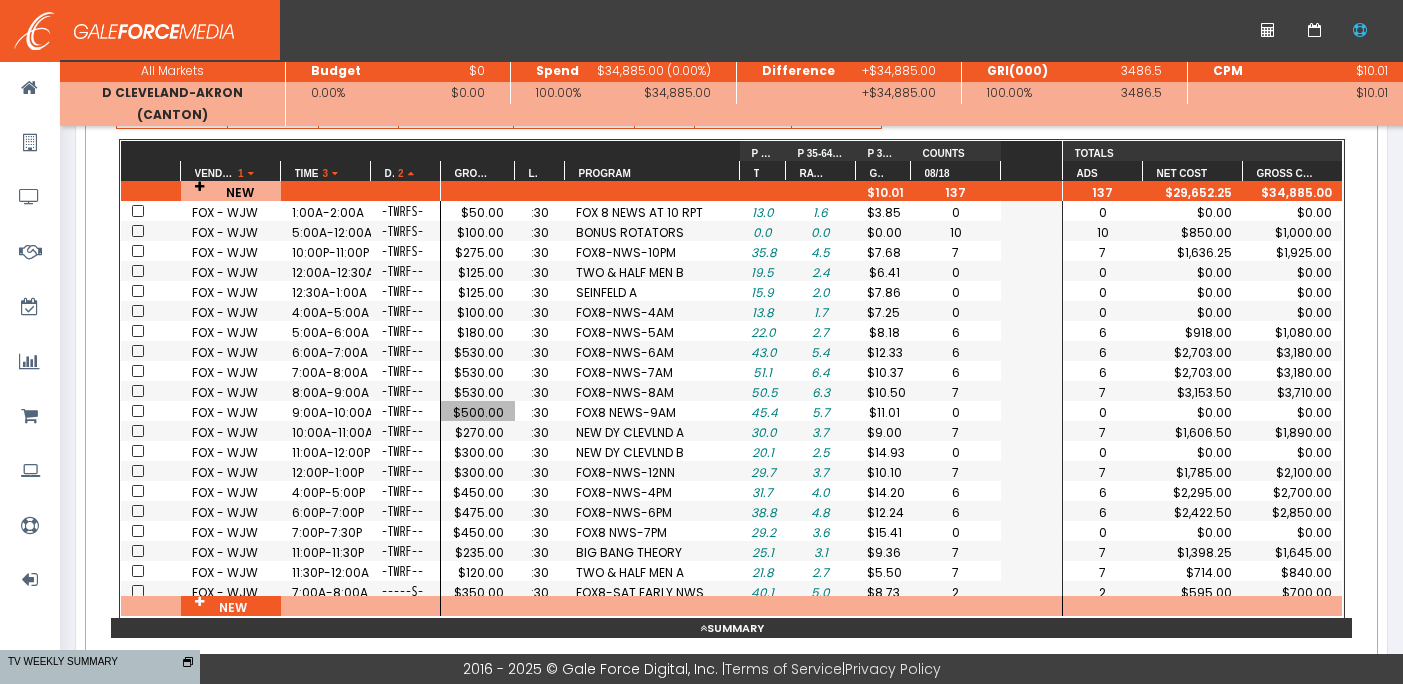 scroll, scrollTop: 11, scrollLeft: 0, axis: vertical 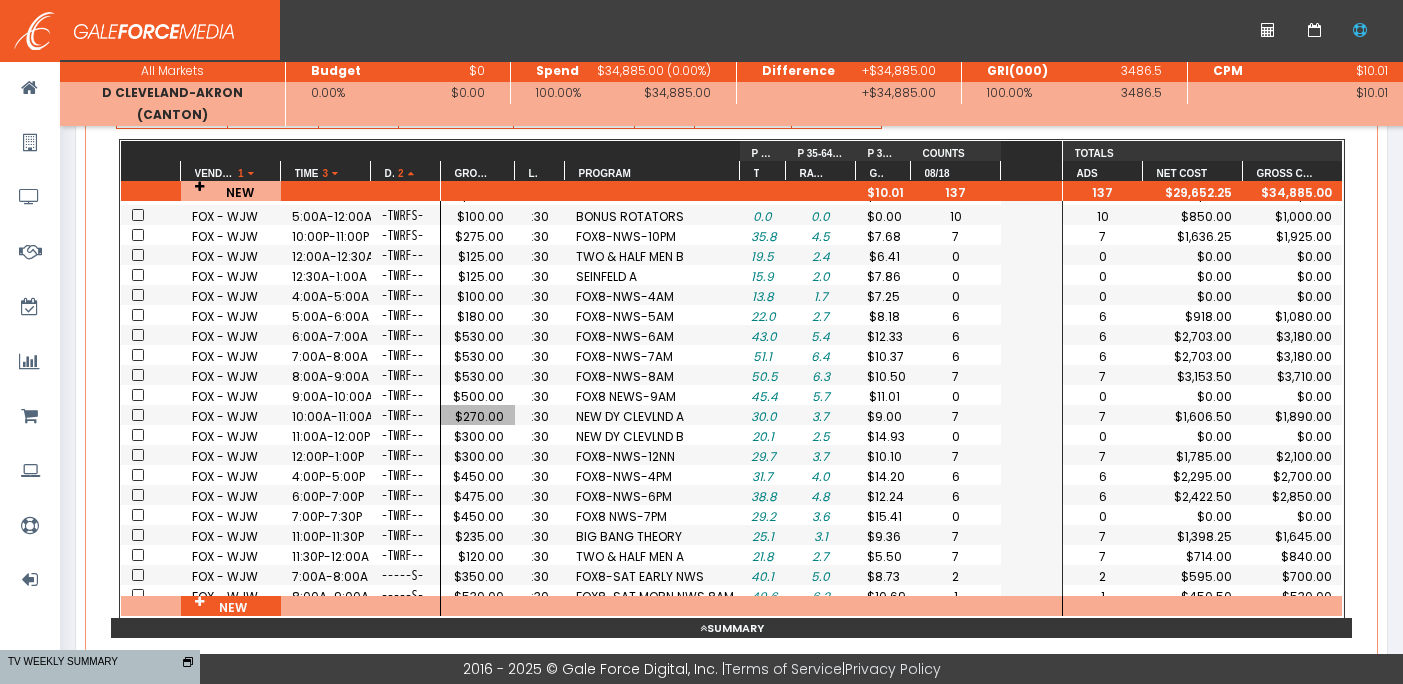 click on "$270.00" at bounding box center [478, 416] 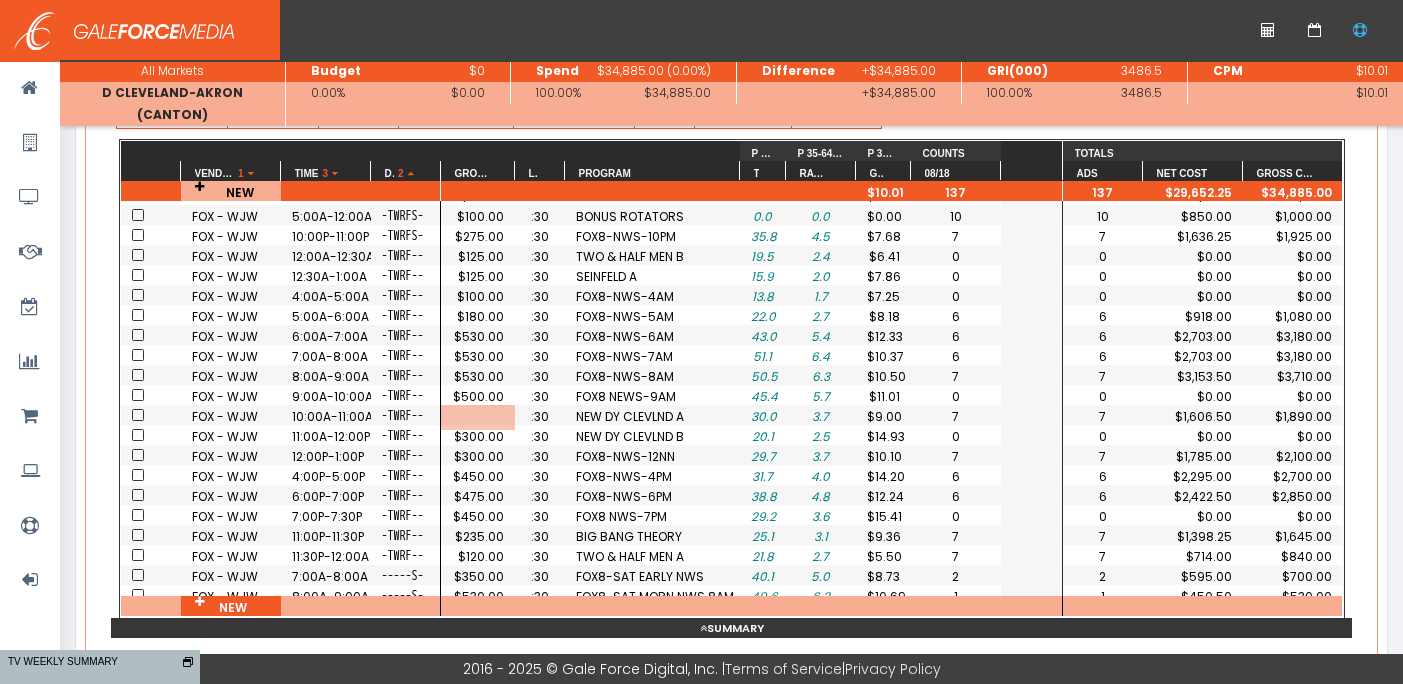 scroll, scrollTop: 0, scrollLeft: 0, axis: both 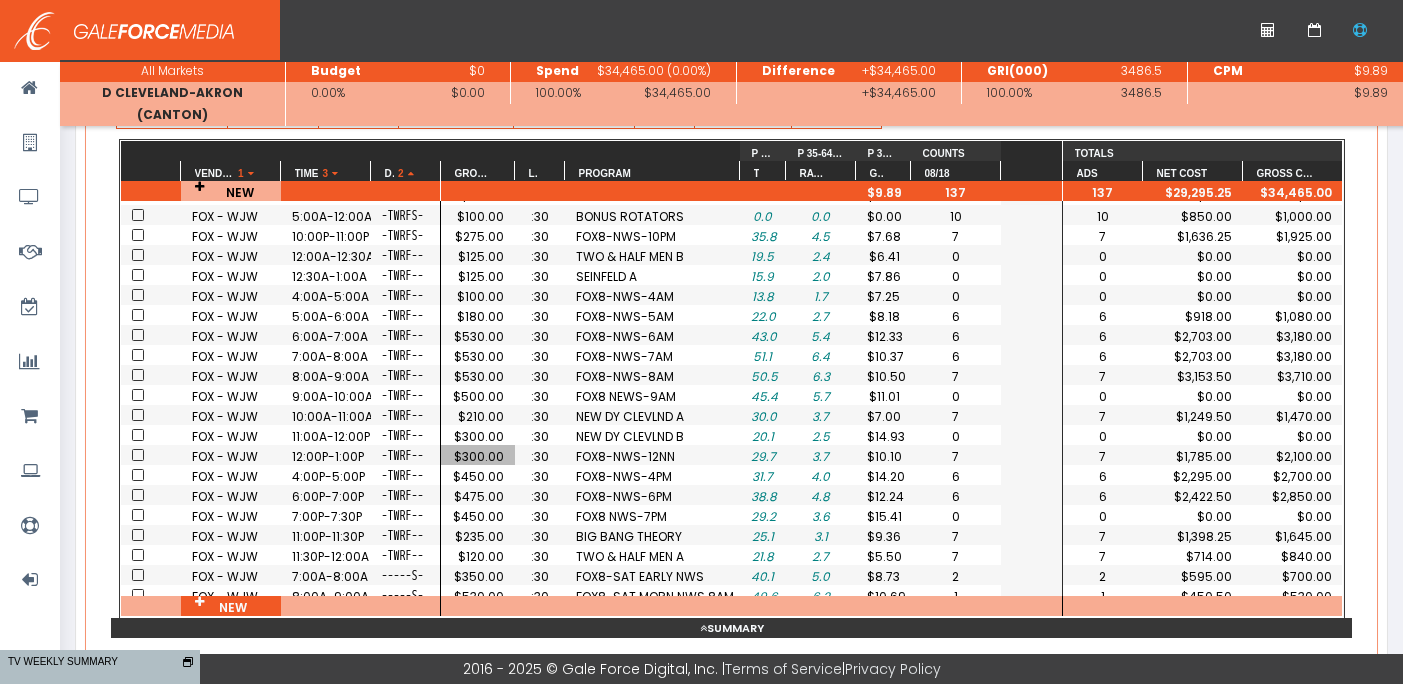 click on "$300.00" at bounding box center (478, 456) 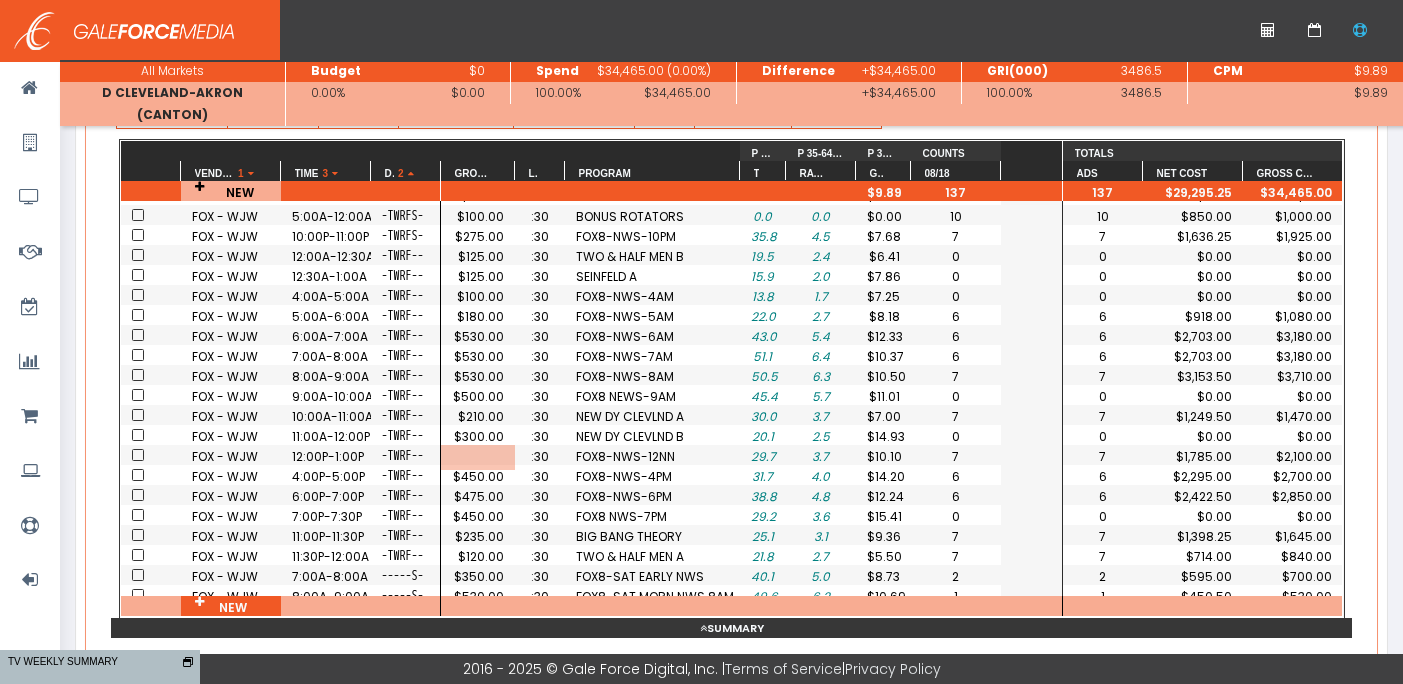 scroll, scrollTop: 0, scrollLeft: 64, axis: horizontal 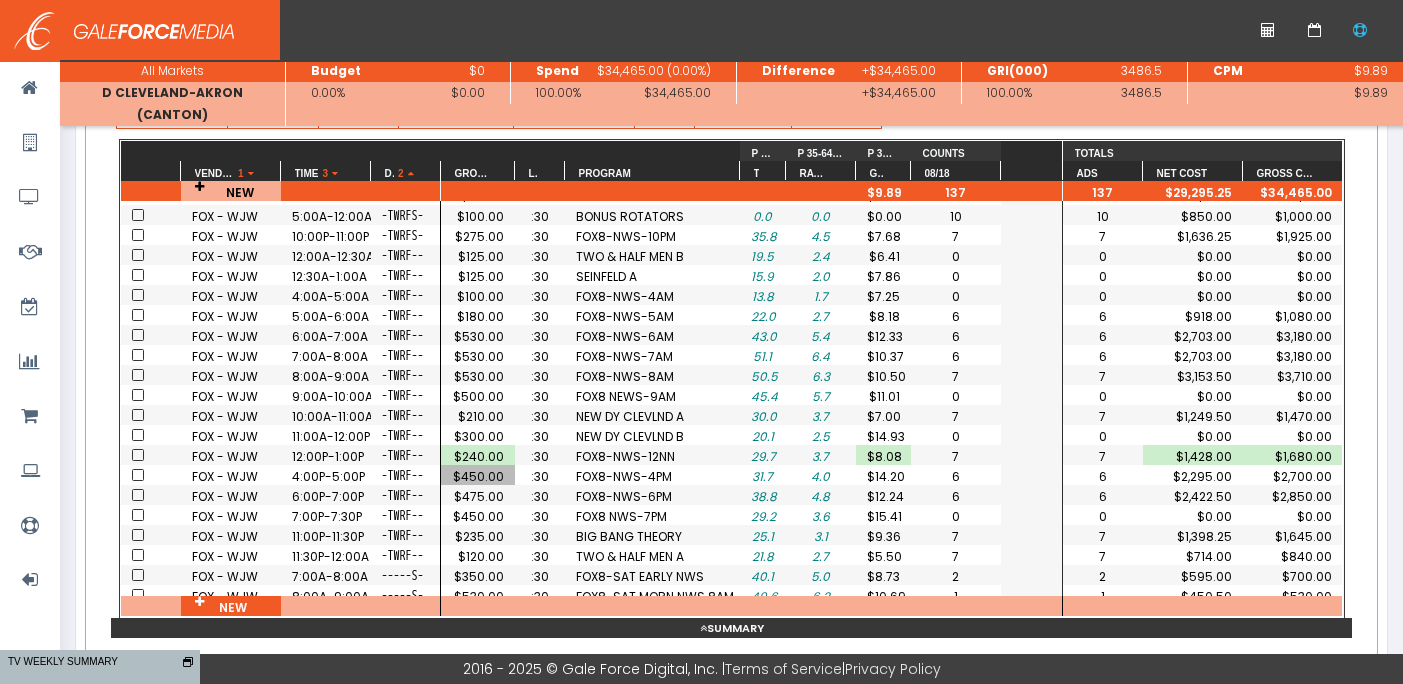 click on "$450.00" at bounding box center (478, 476) 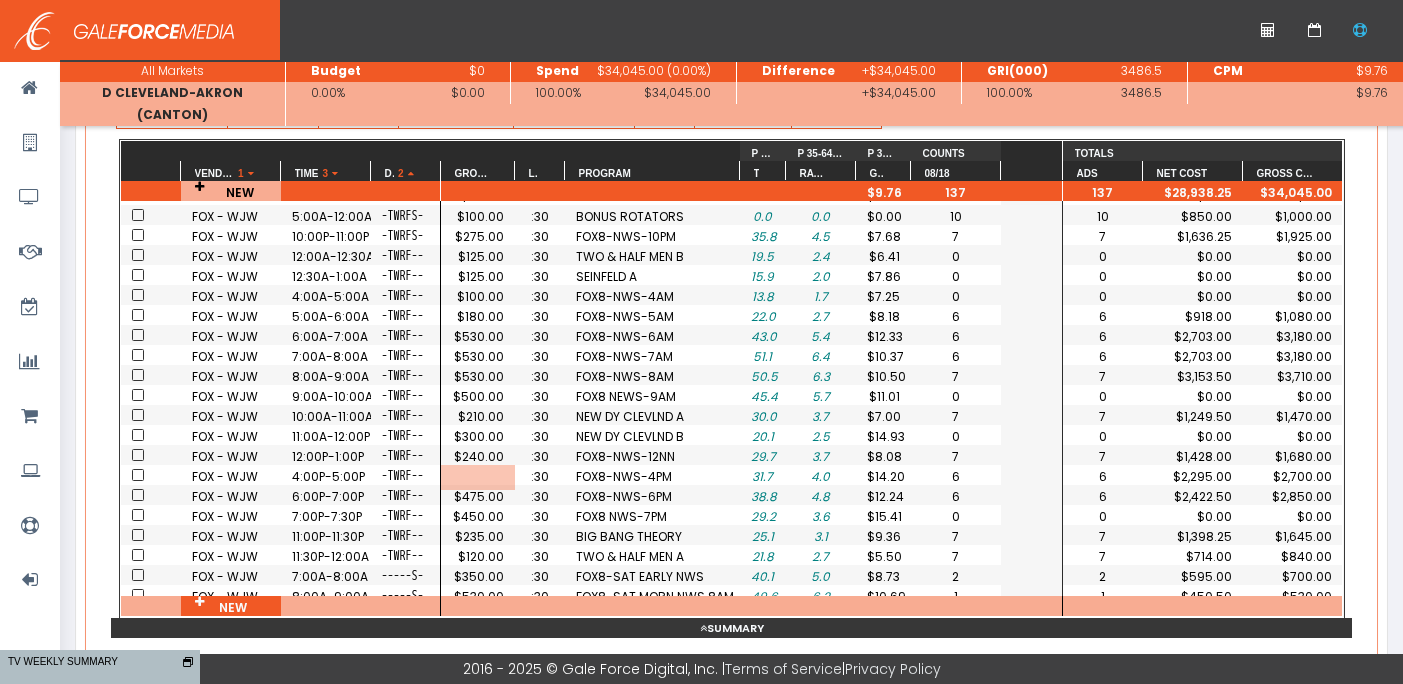 scroll, scrollTop: 0, scrollLeft: 64, axis: horizontal 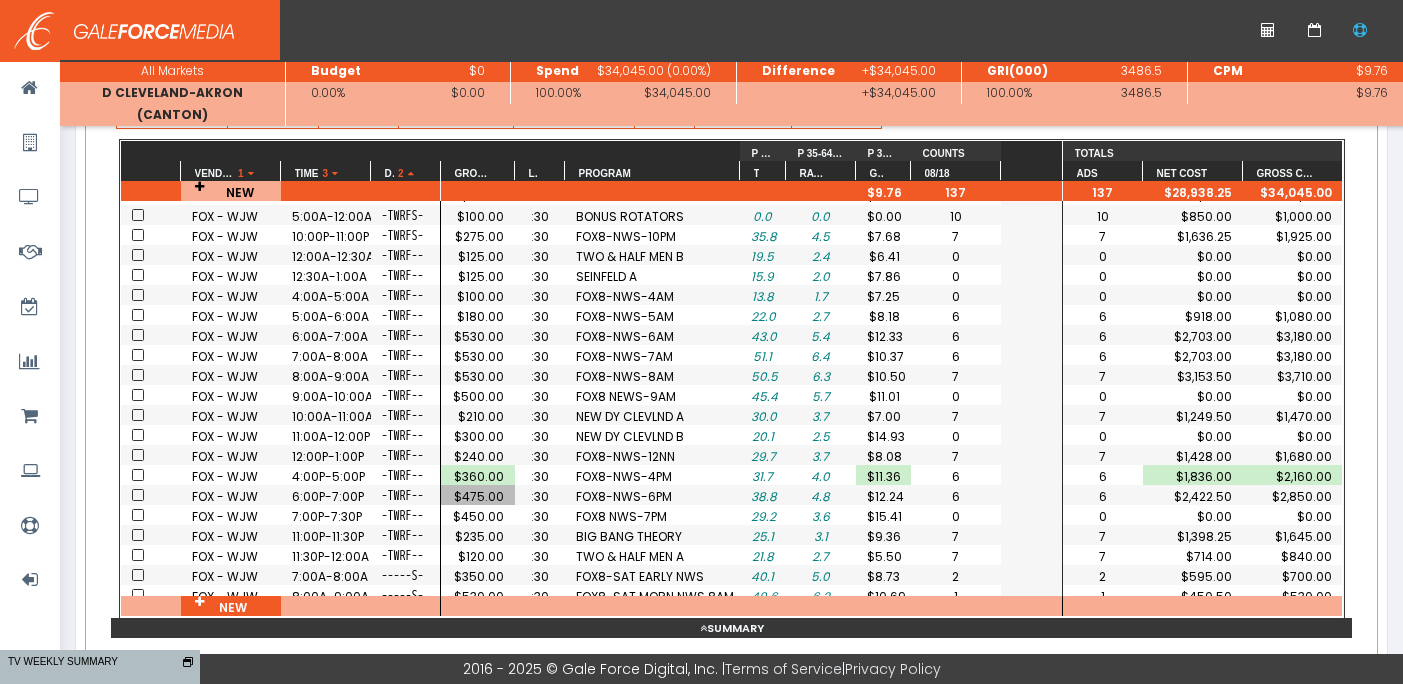 click on "$475.00" at bounding box center [478, 496] 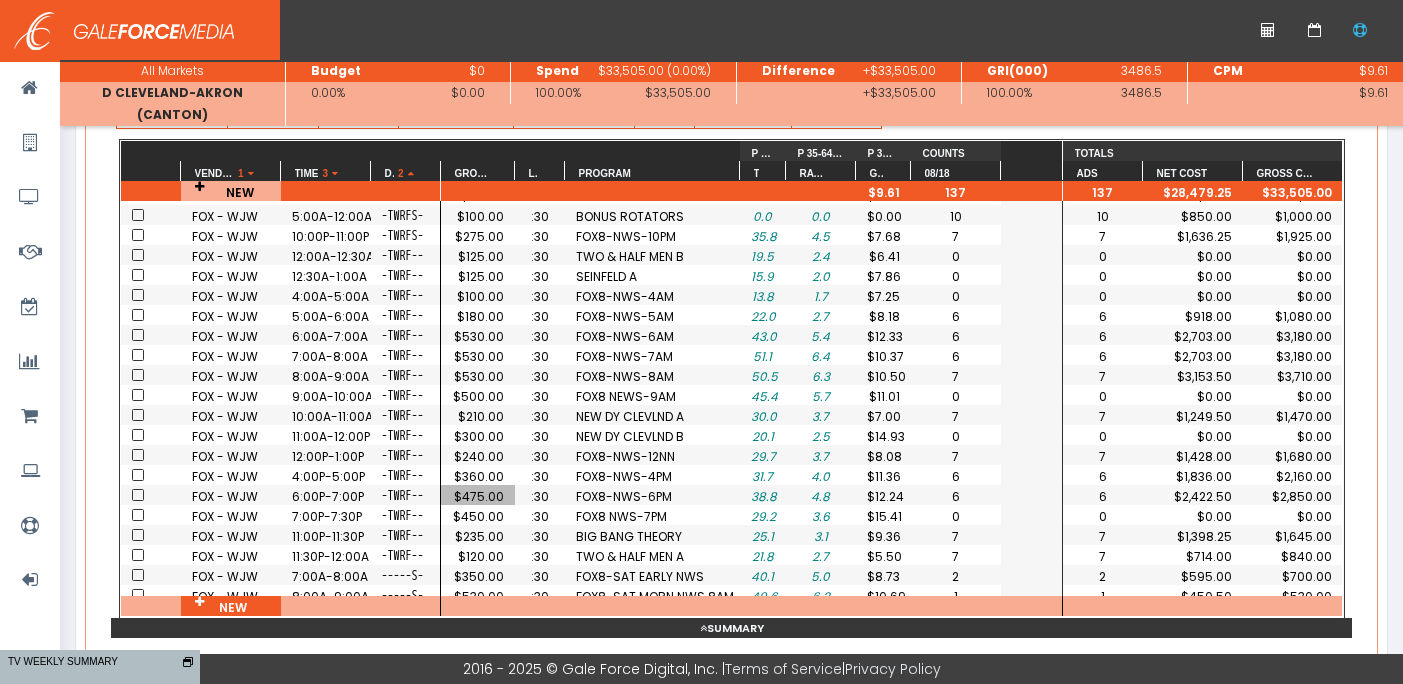 scroll, scrollTop: 0, scrollLeft: 64, axis: horizontal 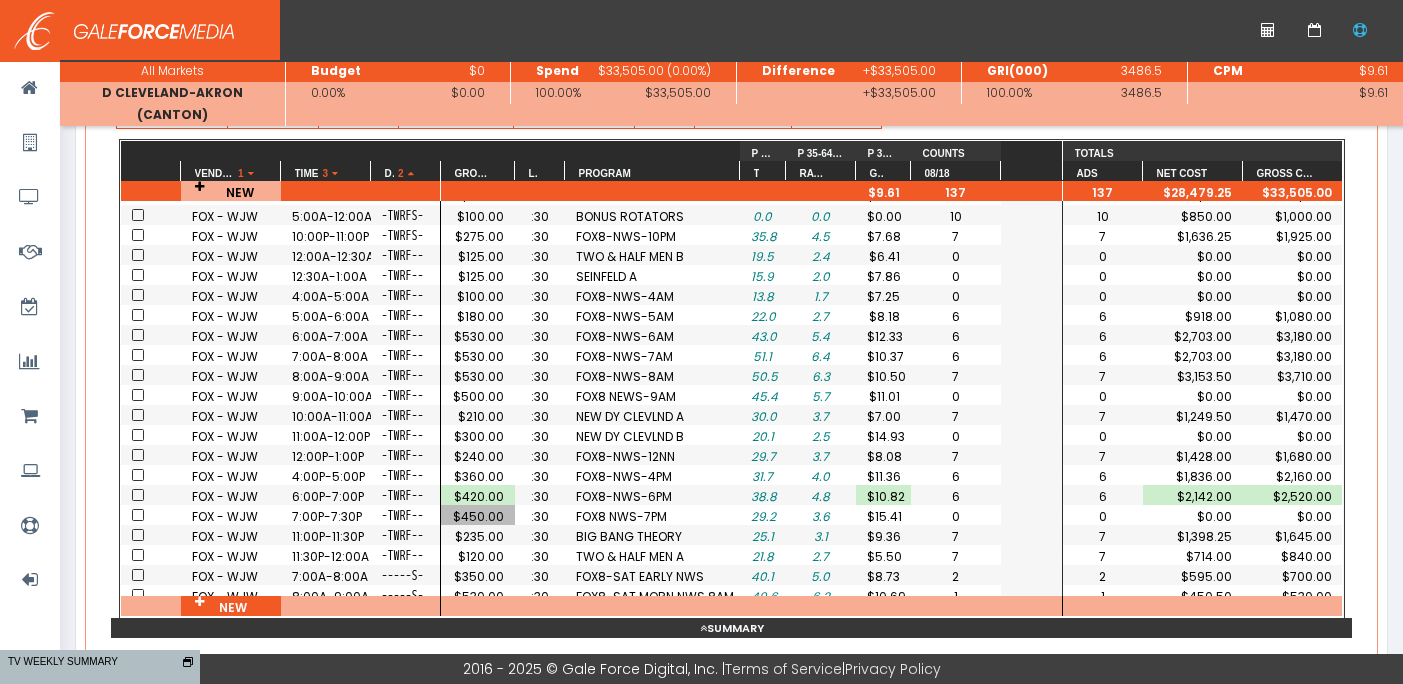 click on "$450.00" at bounding box center [478, 516] 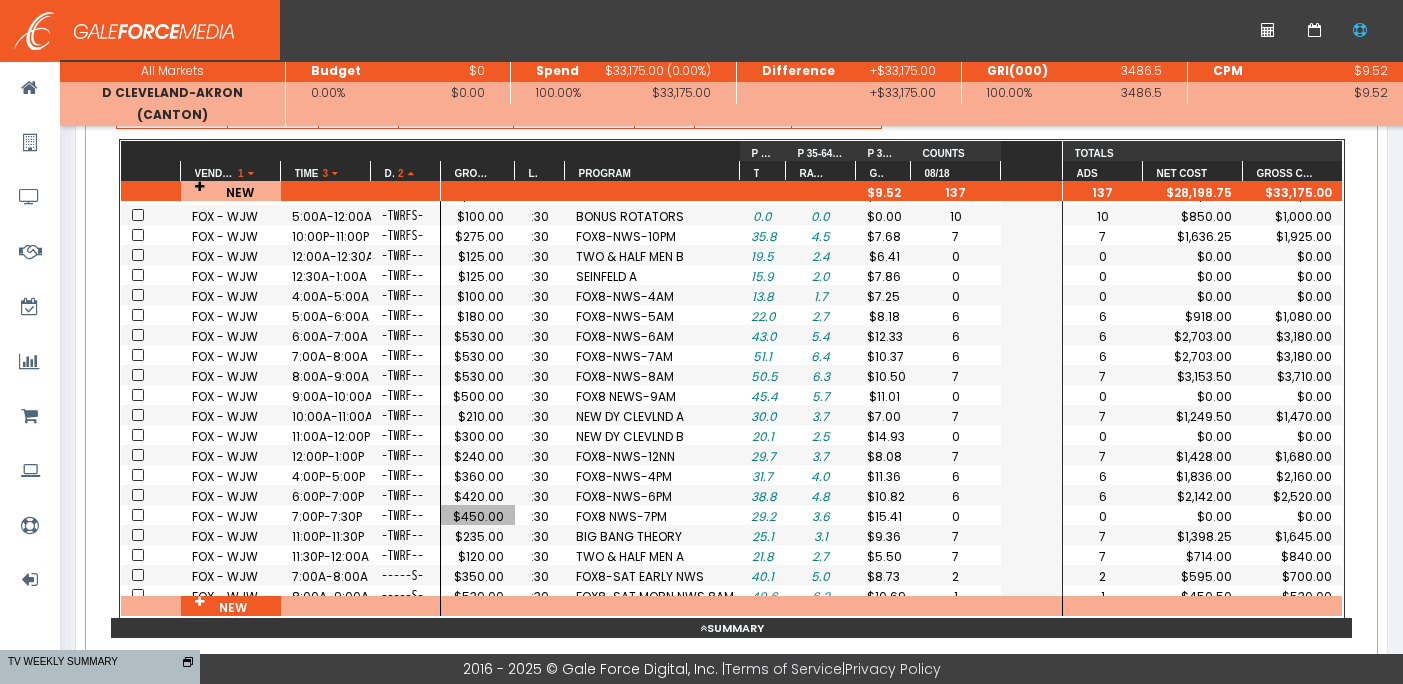 scroll, scrollTop: 351, scrollLeft: 0, axis: vertical 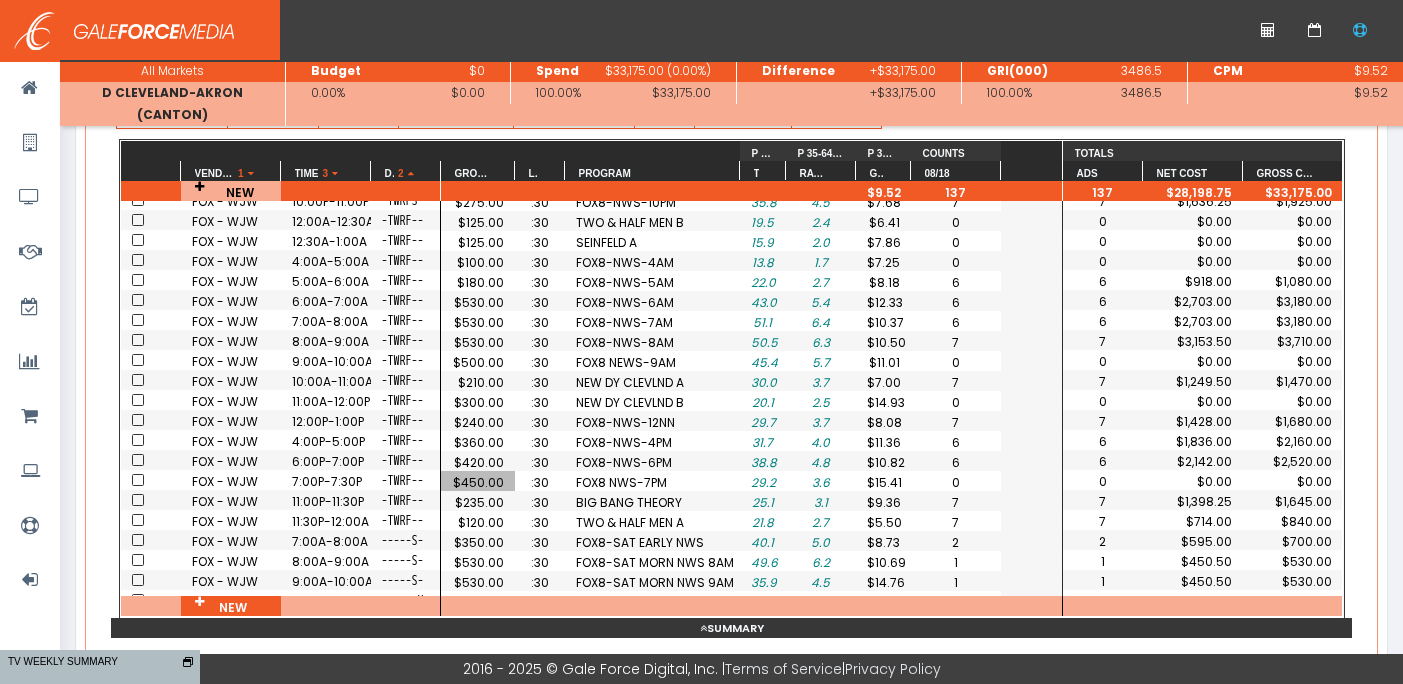 click on "$120.00" at bounding box center [478, 802] 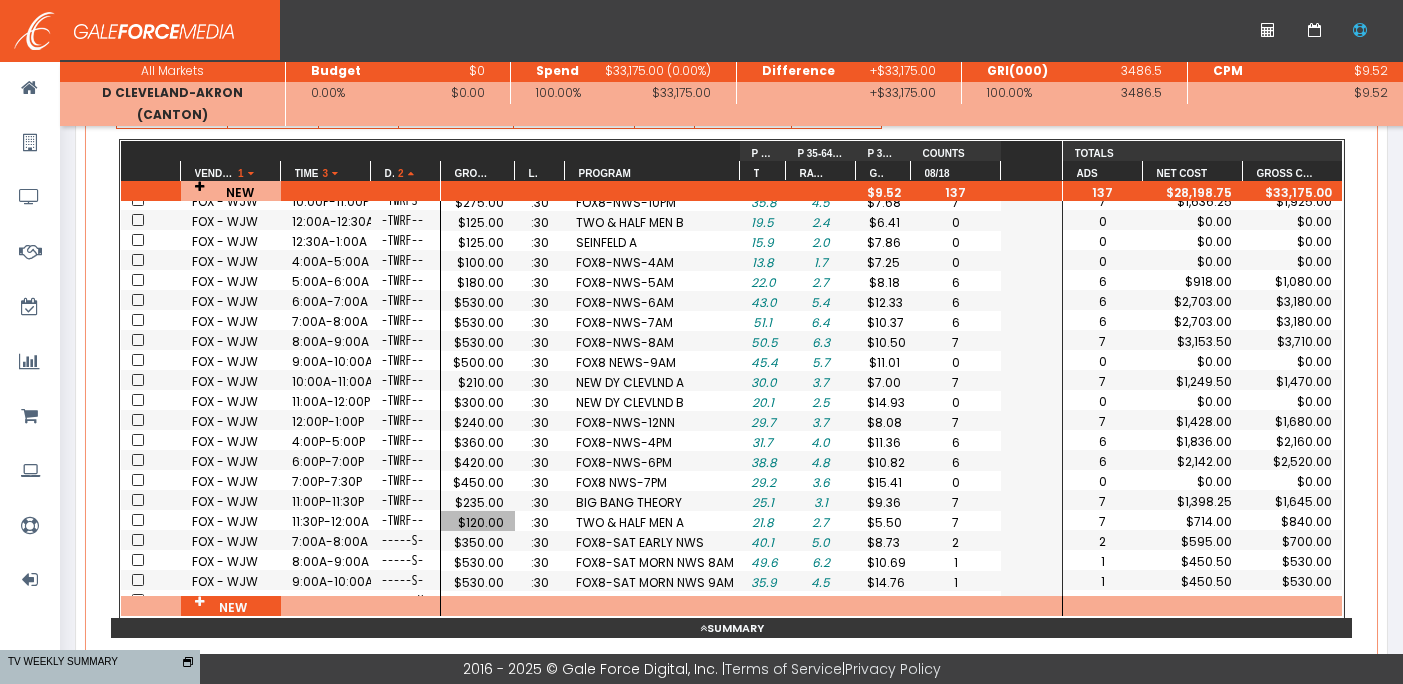 scroll, scrollTop: 0, scrollLeft: 64, axis: horizontal 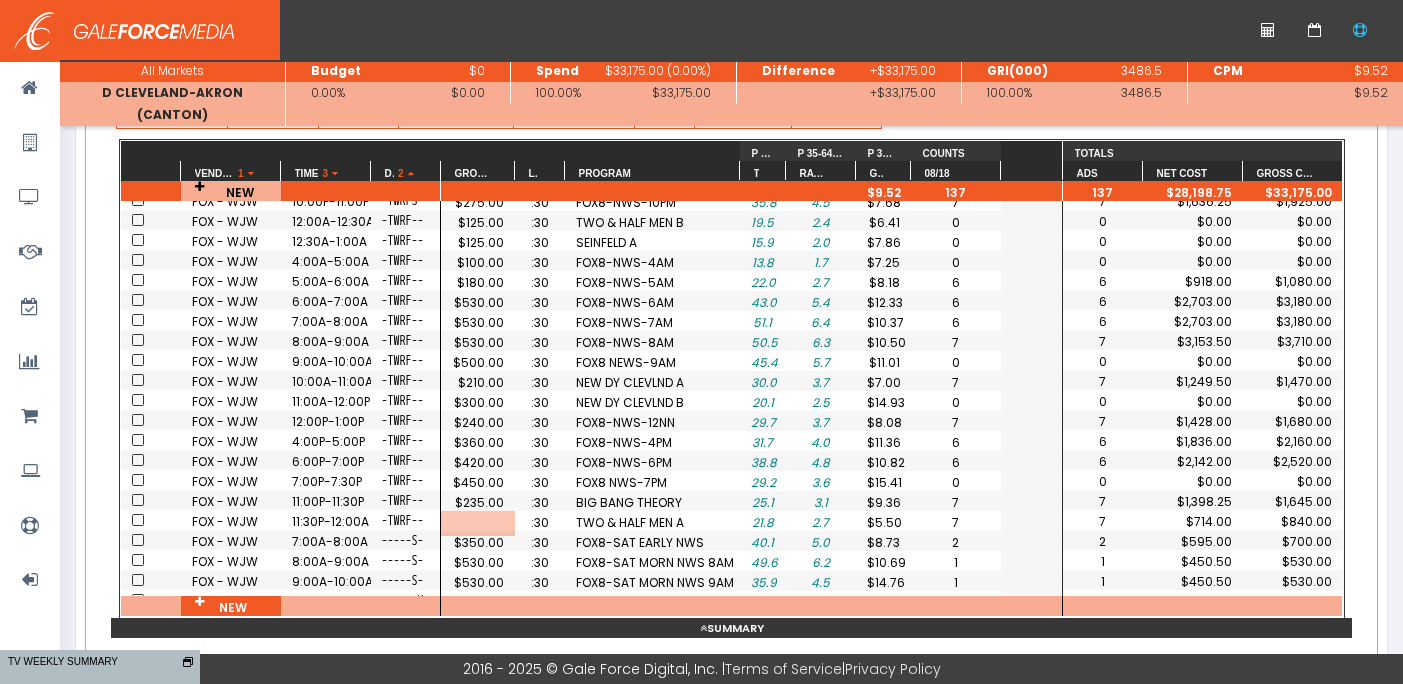 click on "$350.00" at bounding box center (478, 782) 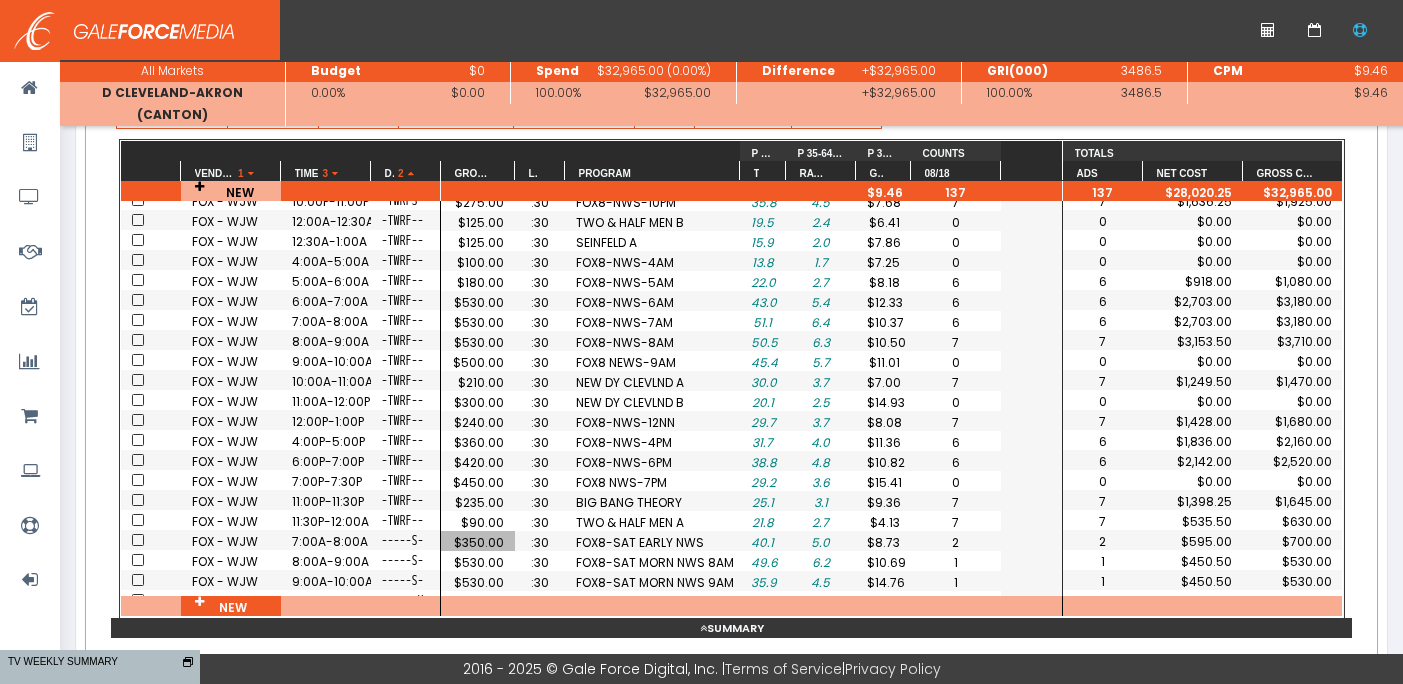 scroll, scrollTop: 28, scrollLeft: 0, axis: vertical 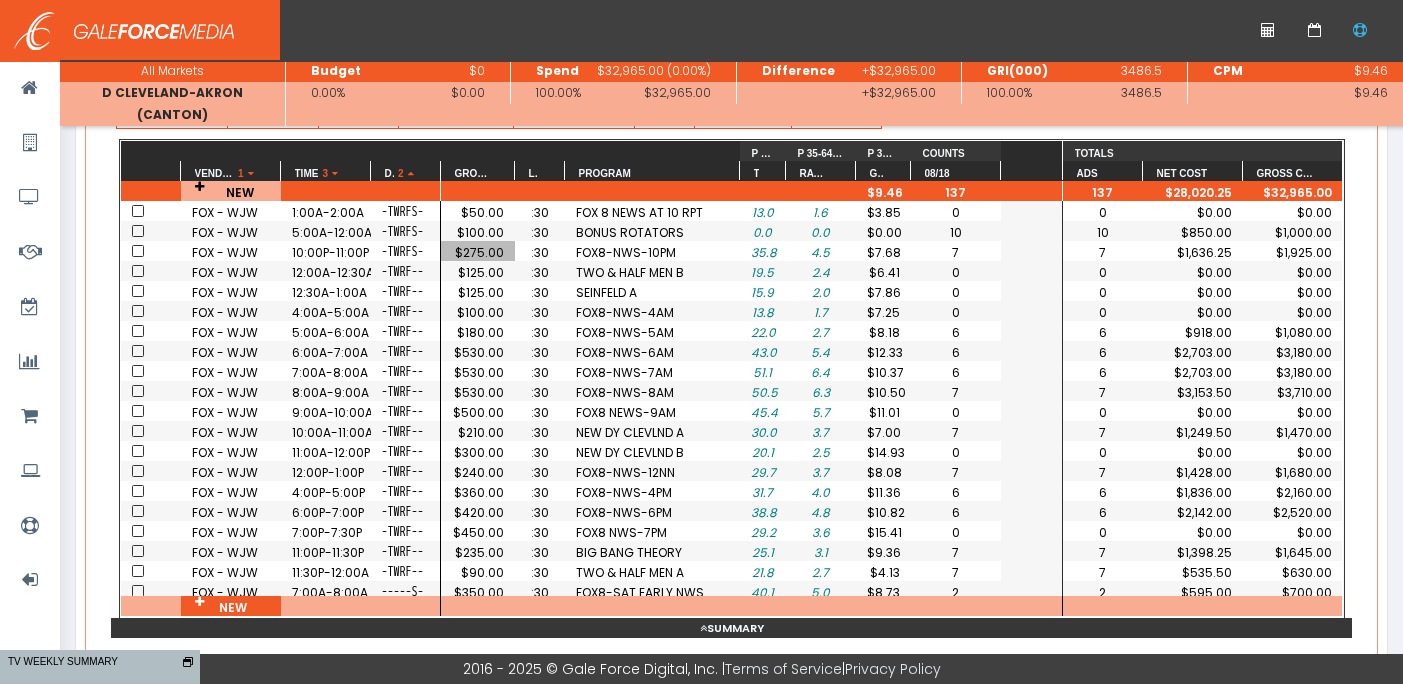 click on "$275.00" at bounding box center [478, 252] 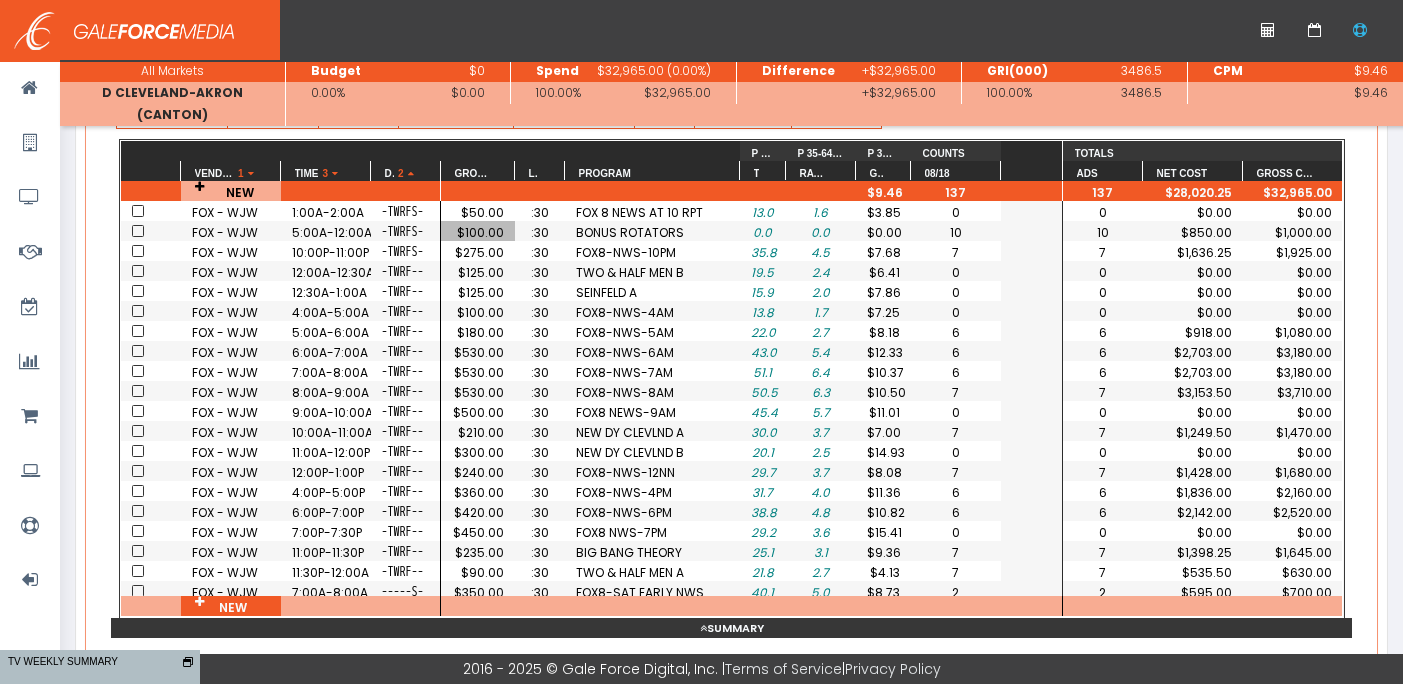click on "$100.00" at bounding box center (478, 232) 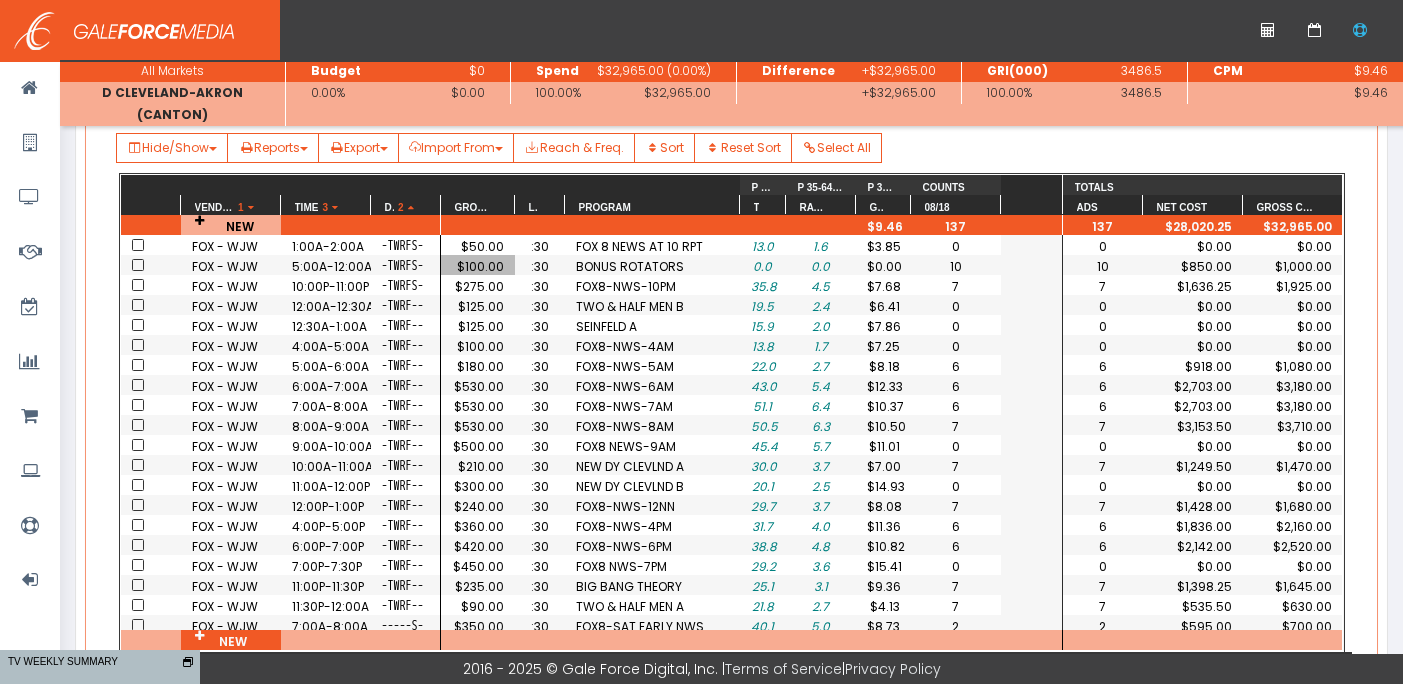 scroll, scrollTop: 351, scrollLeft: 0, axis: vertical 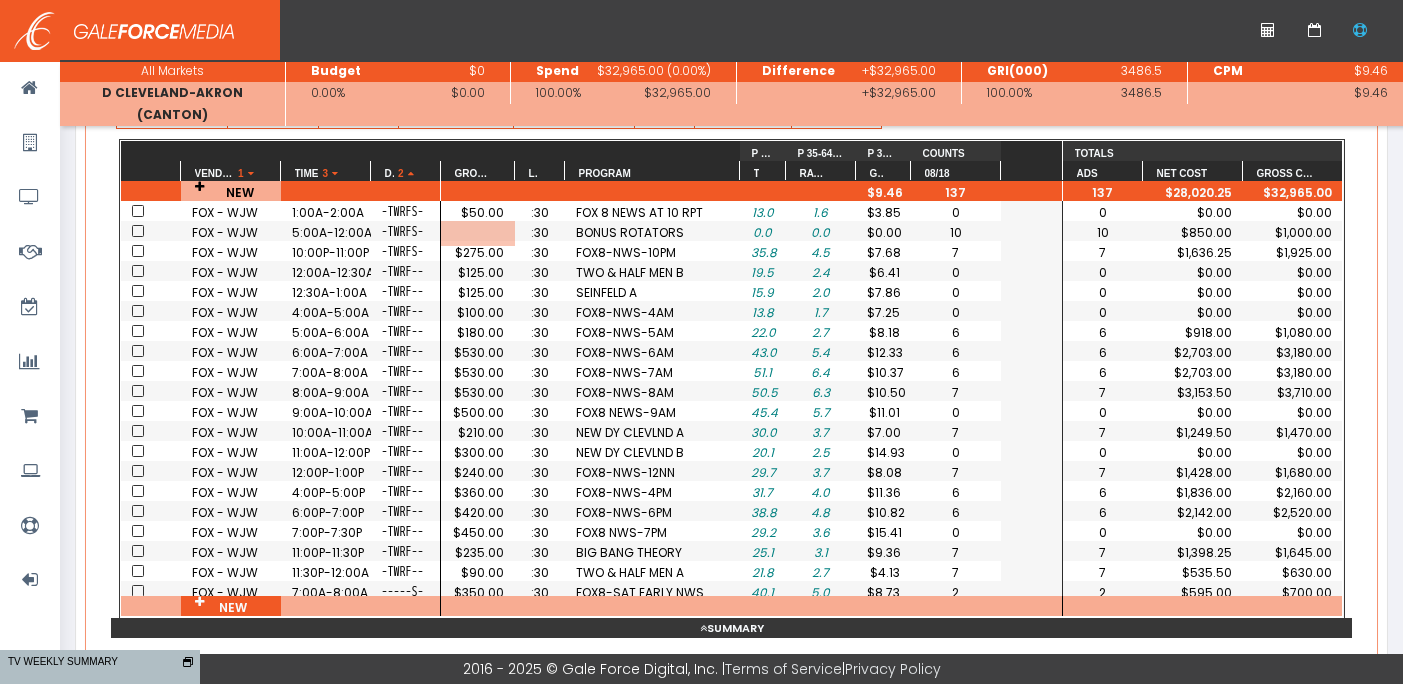 click on "$275.00" at bounding box center [478, 212] 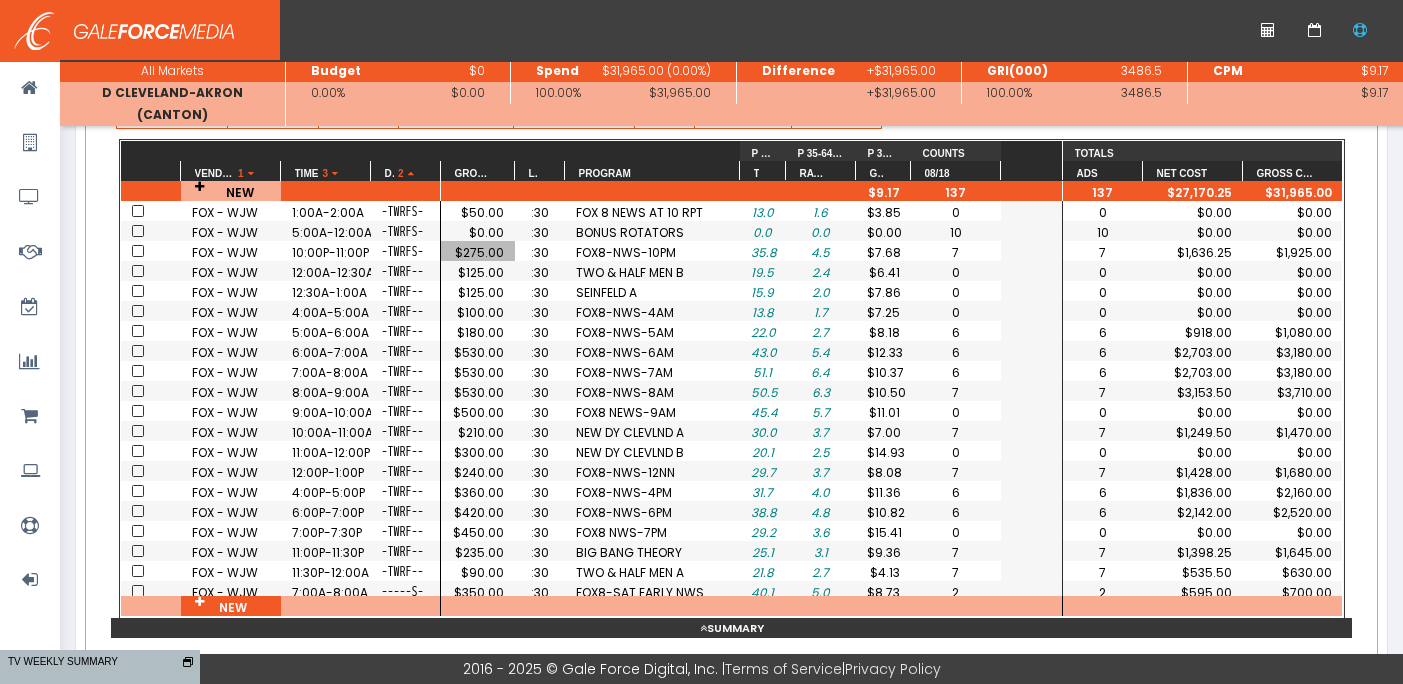 scroll, scrollTop: 22, scrollLeft: 0, axis: vertical 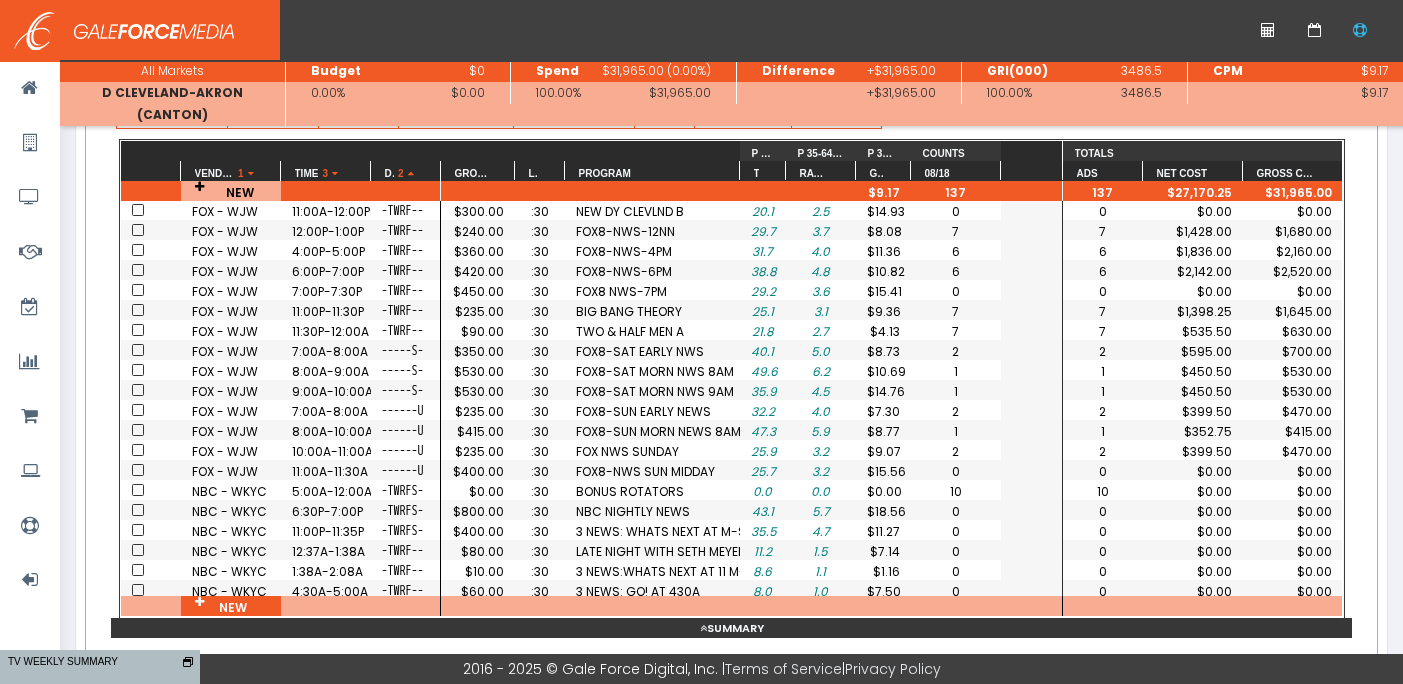 click on "$235.00" at bounding box center [478, 771] 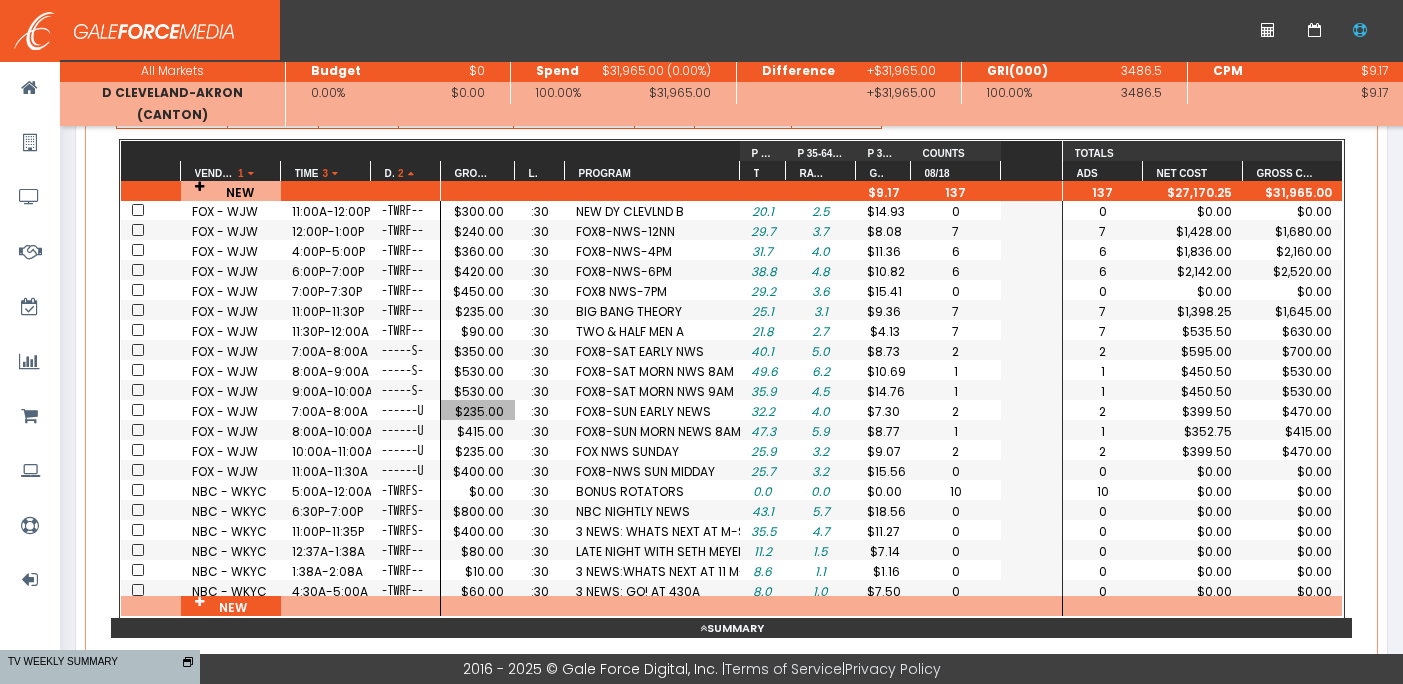 scroll, scrollTop: 0, scrollLeft: 64, axis: horizontal 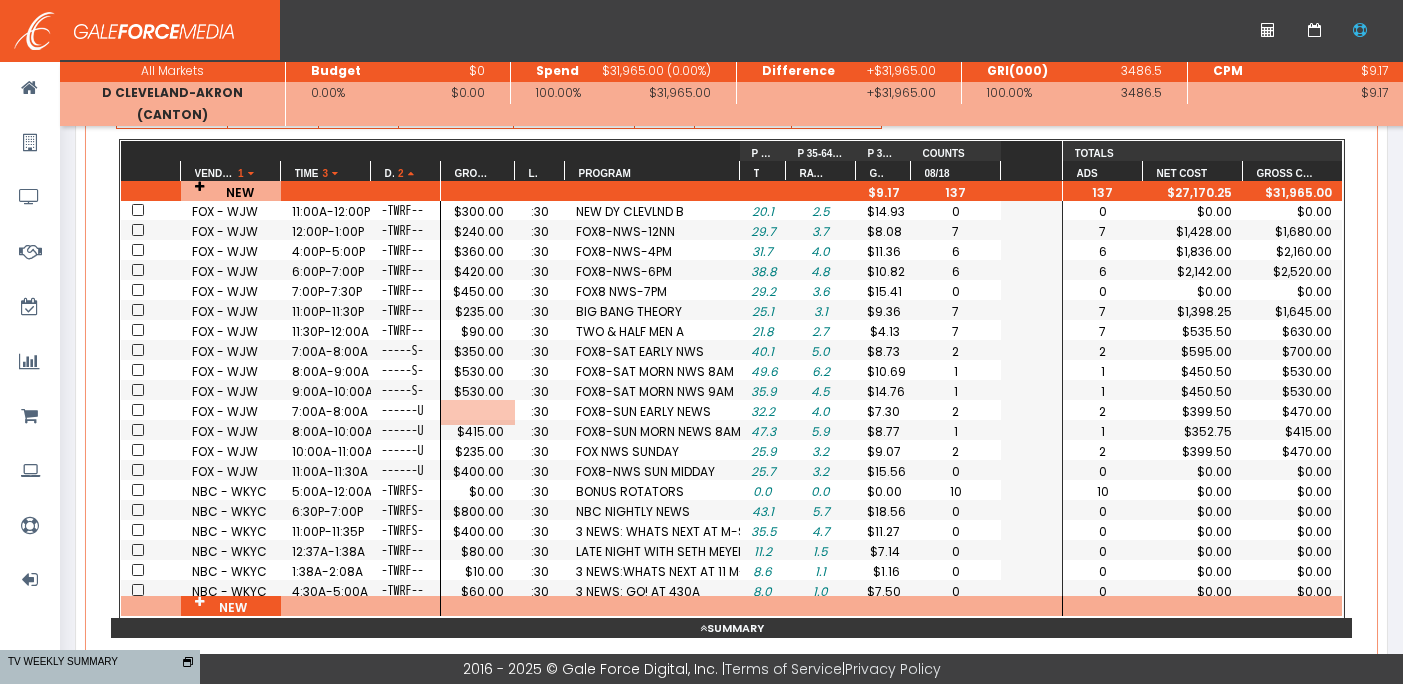 click on "$415.00" at bounding box center [478, 791] 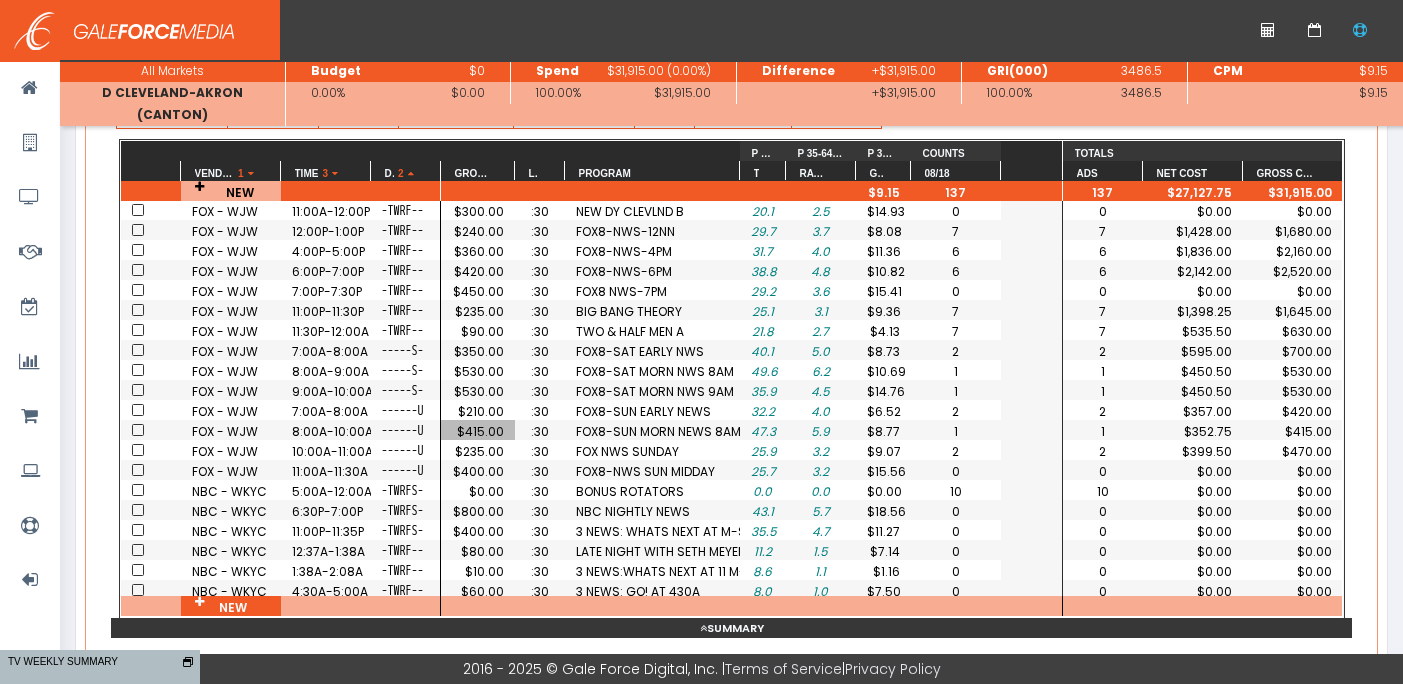 scroll, scrollTop: 351, scrollLeft: 0, axis: vertical 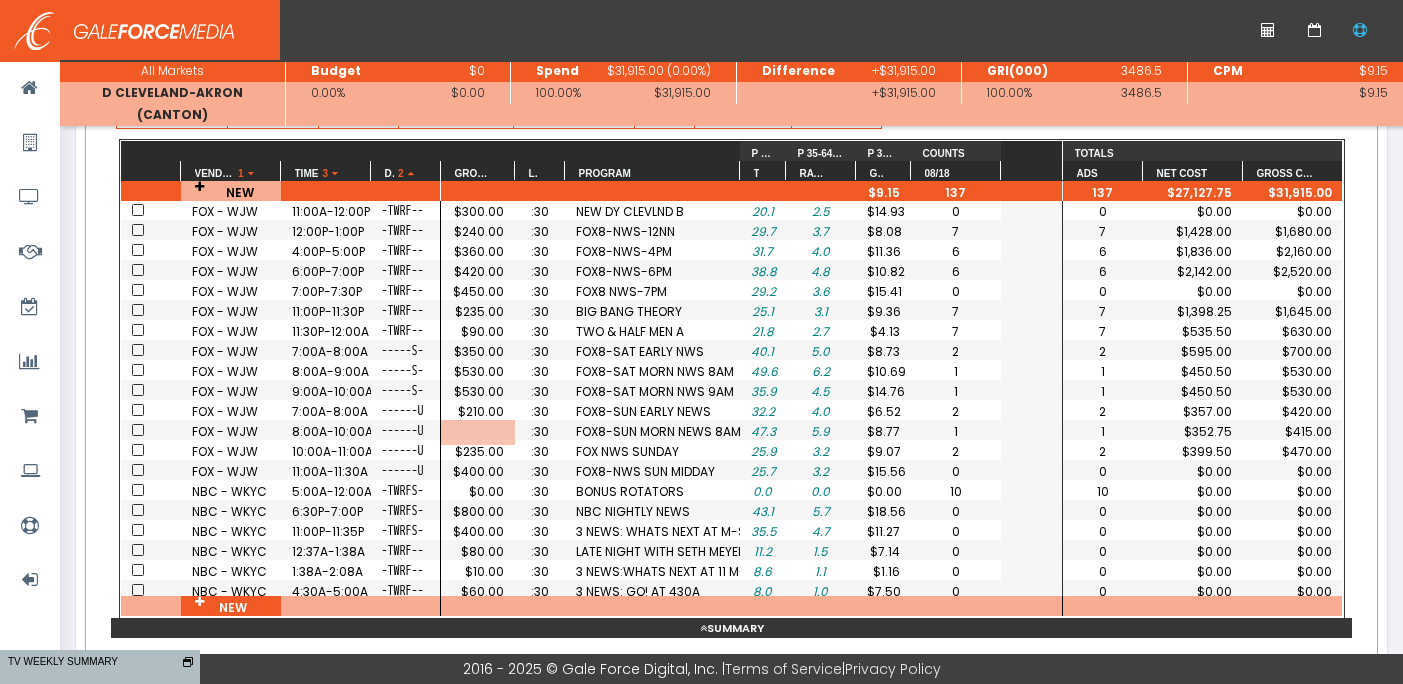 click on "$235.00" at bounding box center (478, 771) 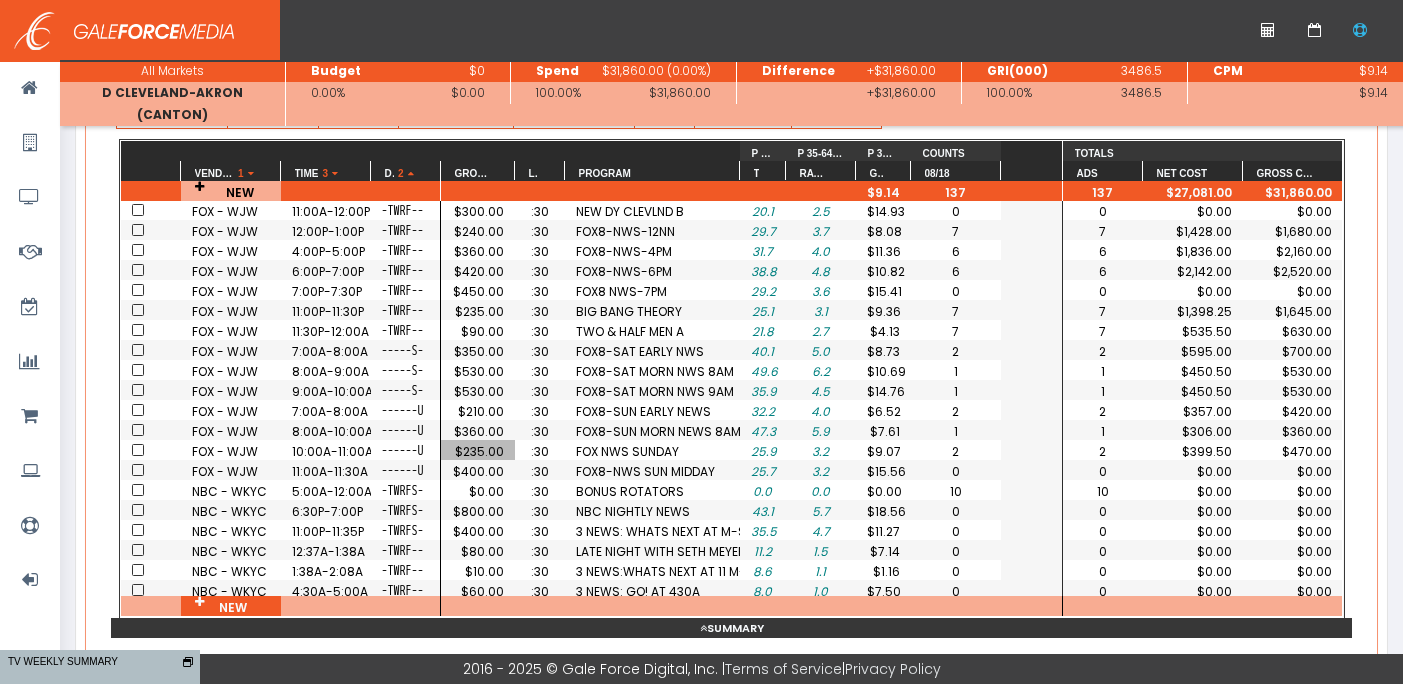 click on "P 35-64  (Manual Ratings Mode)              Hide/Show      MG DP Order No Order Line Gross Rate Net Rate Client Cost % Len Program Network Zone Rate Start/End Thousands P 35-64 (MAIN) Rating P 35-64 (MAIN) CPP P 35-64 (MAIN) Gross CPM P 35-64 (MAIN) NET CPM P 35-64 (MAIN) Reach (%) P 35-64 (MAIN) Freq. P 35-64 (MAIN) HUT/PUT P 35-64 (MAIN) Share P 35-64 (MAIN) GRI(000) P 35-64 (MAIN) GRP P 35-64 (MAIN) Comments 08/18 BK BK Length 1 BK Length 2 Ads Net Cost Gross Cost Client Cost          Reports         Spot Calendar    Market Summary    Reach and Frequency    Summary Report    Rate Request        Export        Excel    CSV                                                                                                                                      Import From                                                                                                                                                                                        Advantage XLSX  XML / SCX" at bounding box center (731, 366) 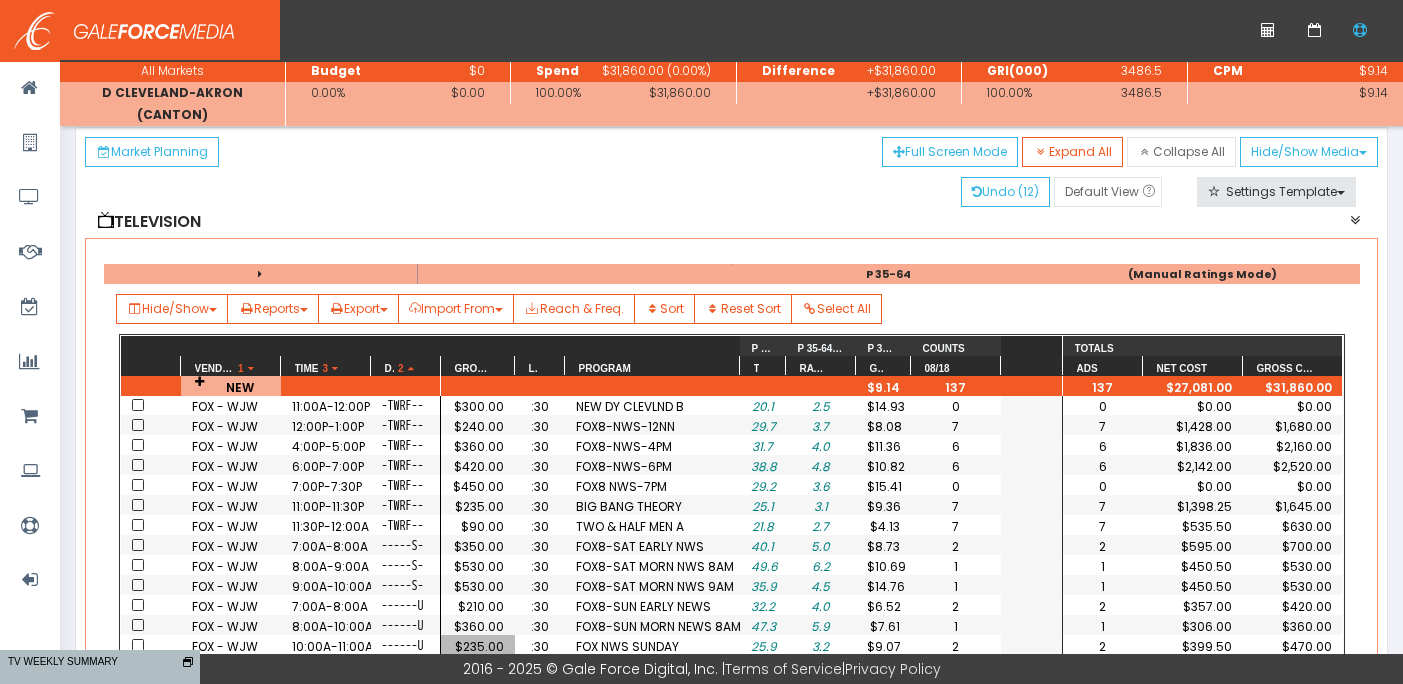 scroll, scrollTop: 0, scrollLeft: 0, axis: both 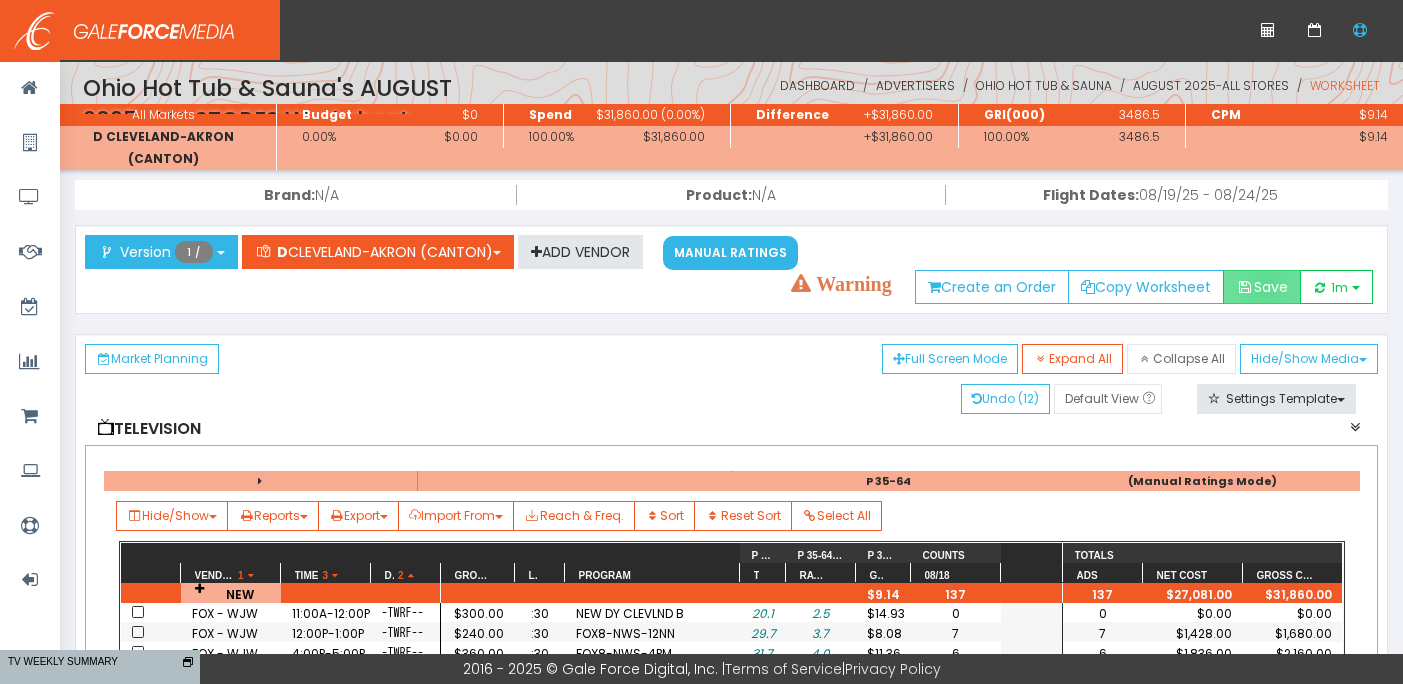 click on "Save" at bounding box center (1262, 287) 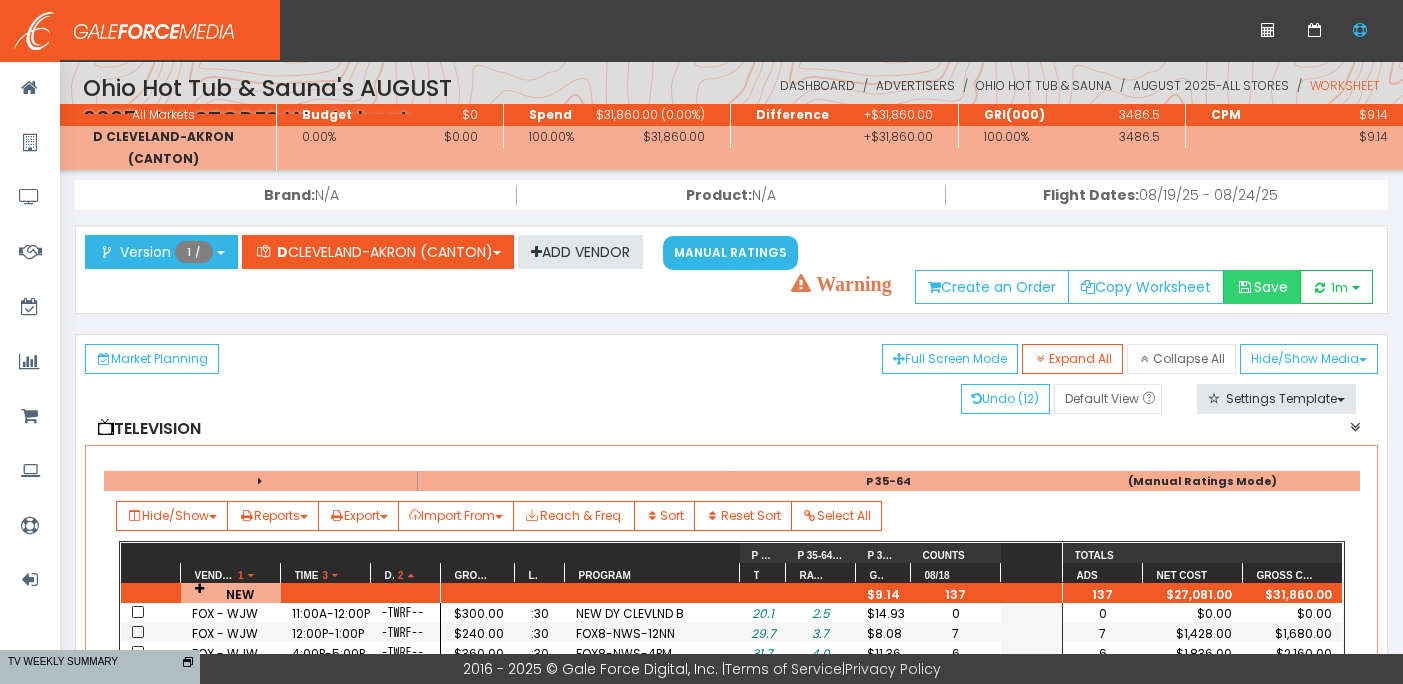 click on "Save" at bounding box center [1262, 287] 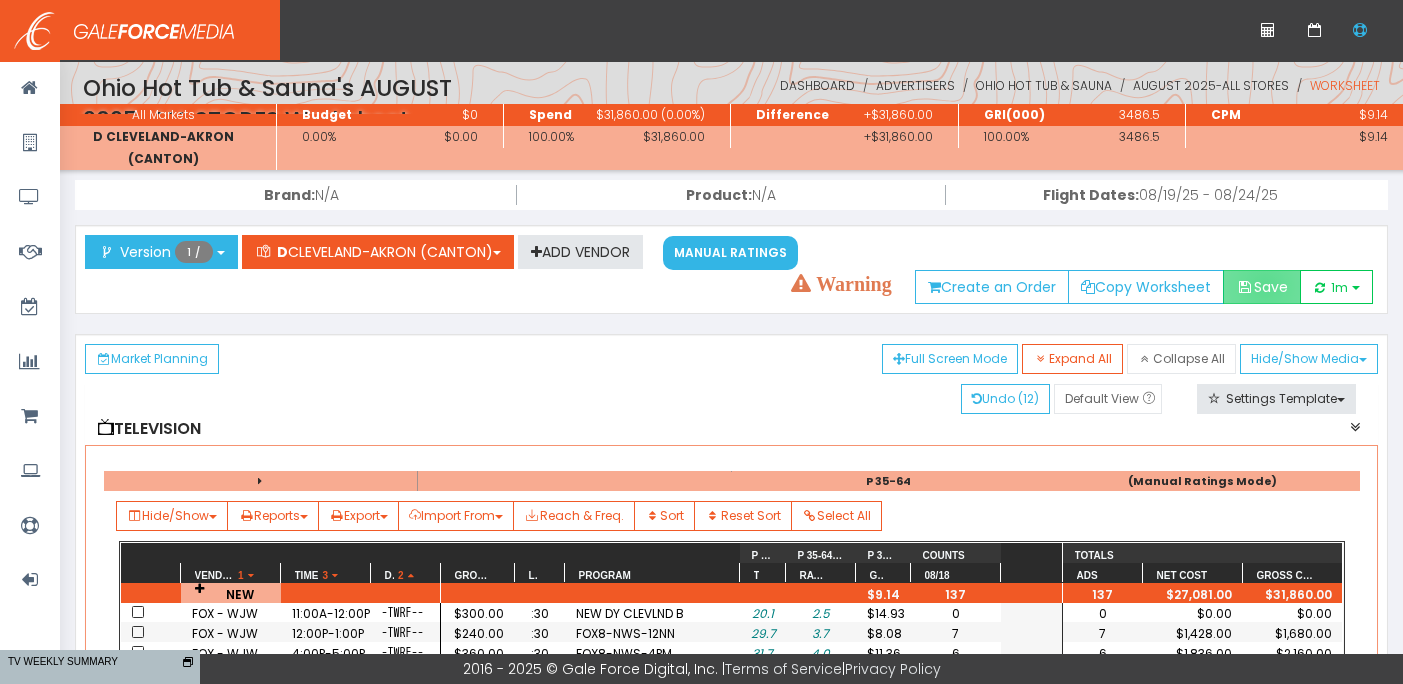click on "Save" at bounding box center (1262, 287) 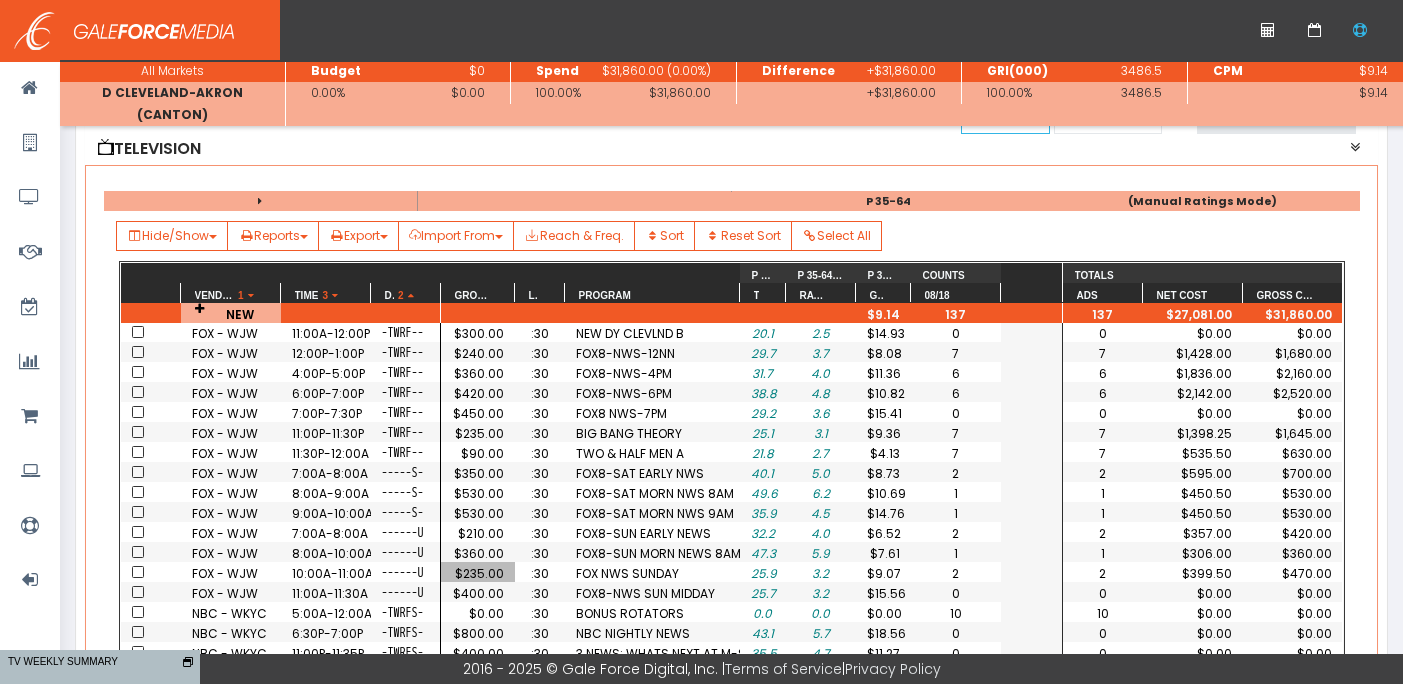 scroll, scrollTop: 232, scrollLeft: 0, axis: vertical 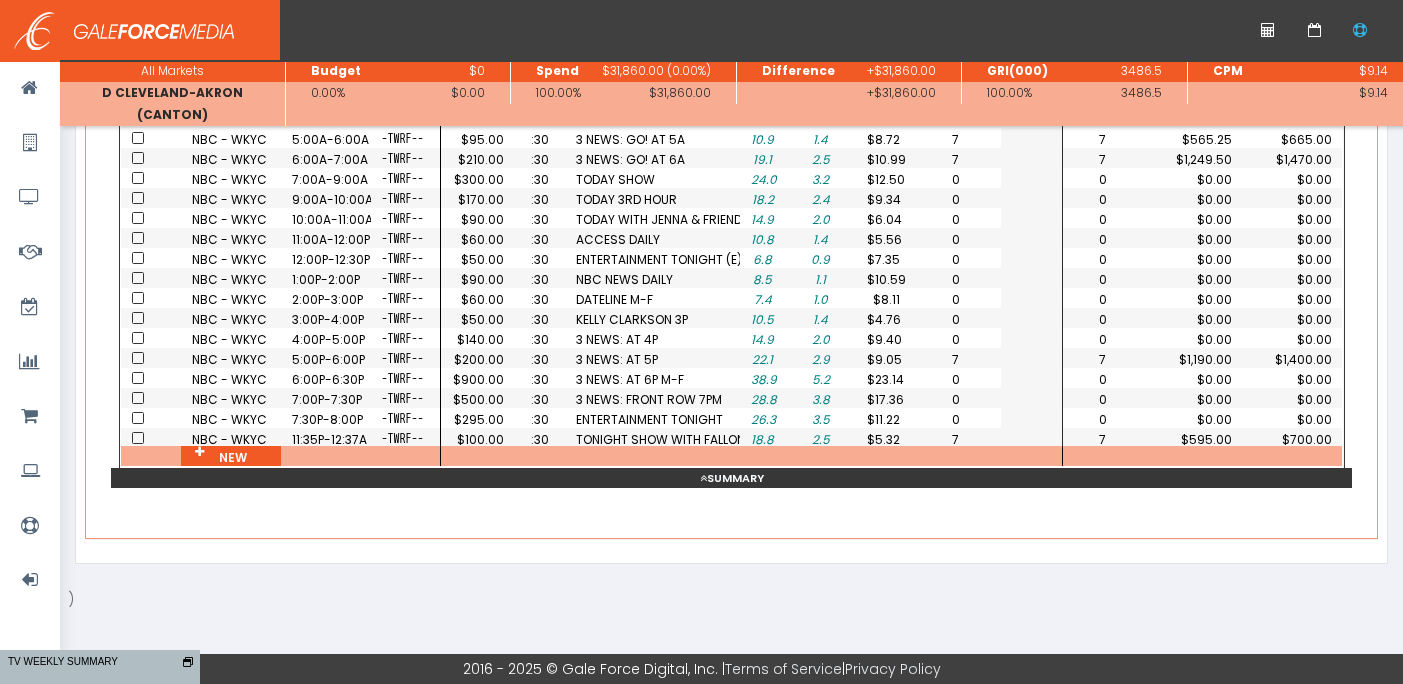 click on "Summary" at bounding box center [731, 478] 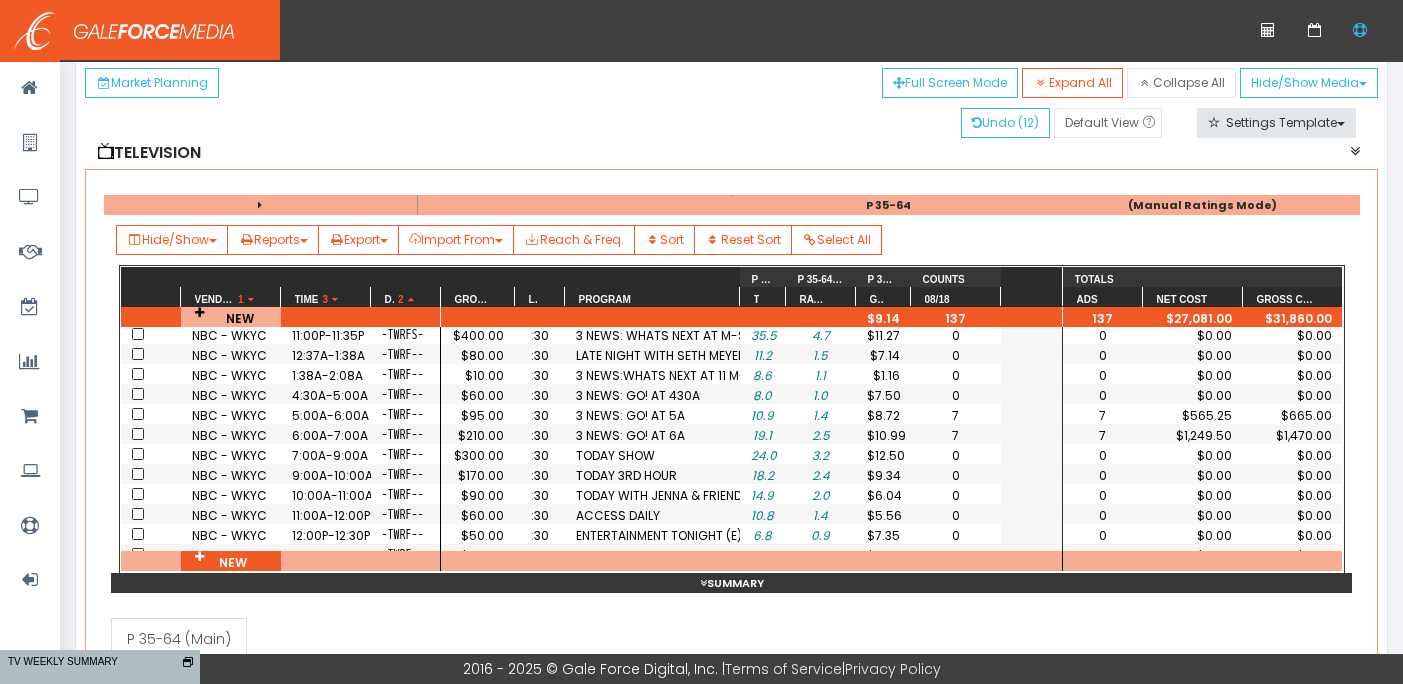 scroll, scrollTop: 0, scrollLeft: 0, axis: both 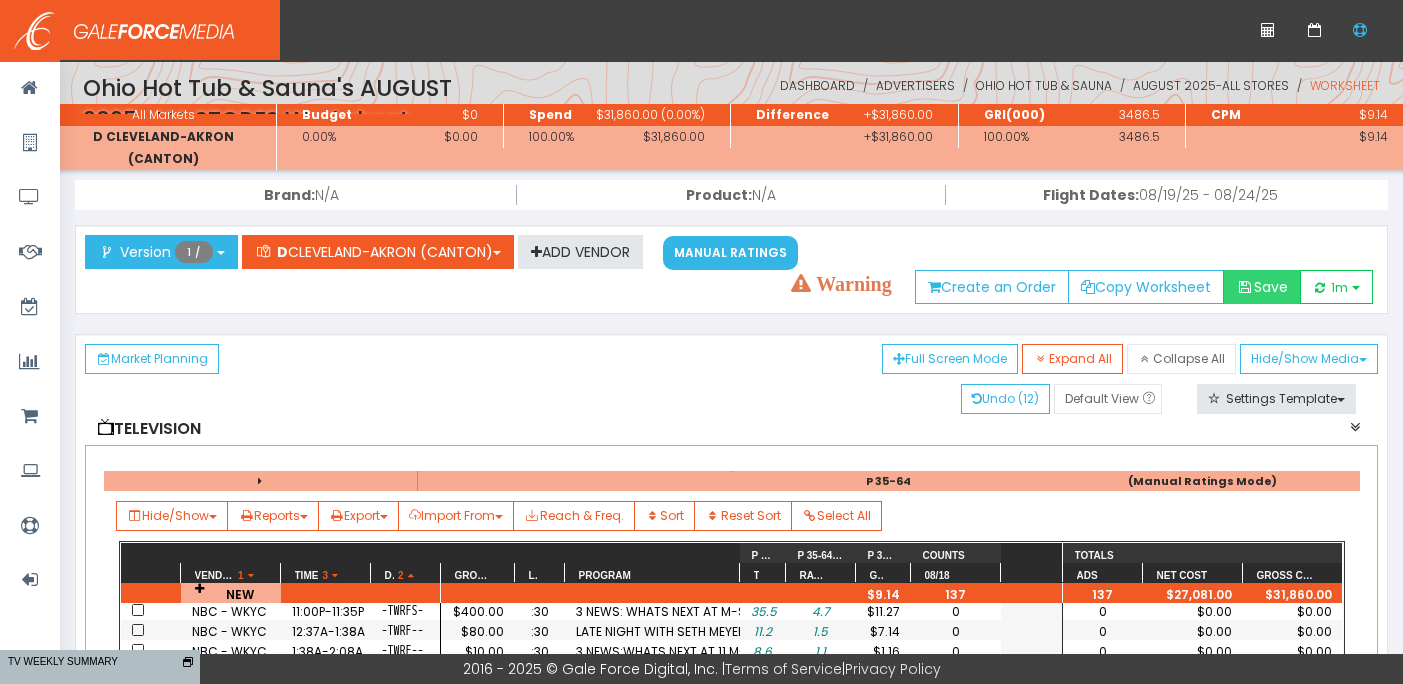 click on "Save" at bounding box center [1262, 287] 